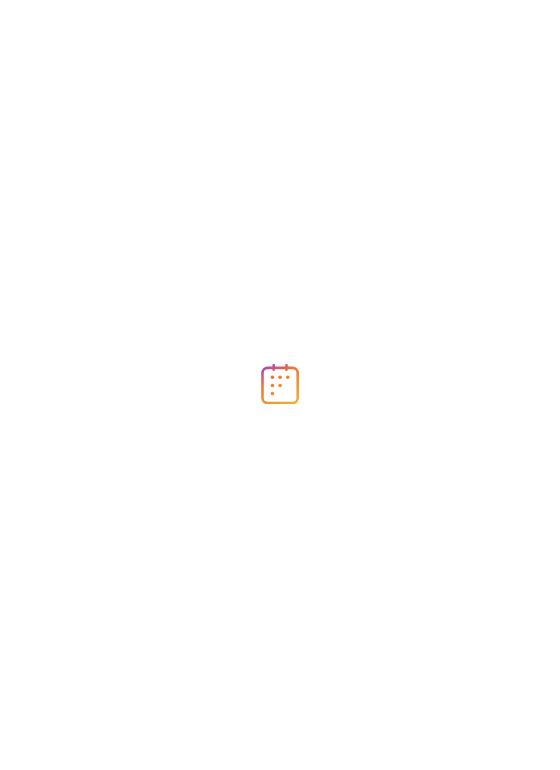 scroll, scrollTop: 0, scrollLeft: 0, axis: both 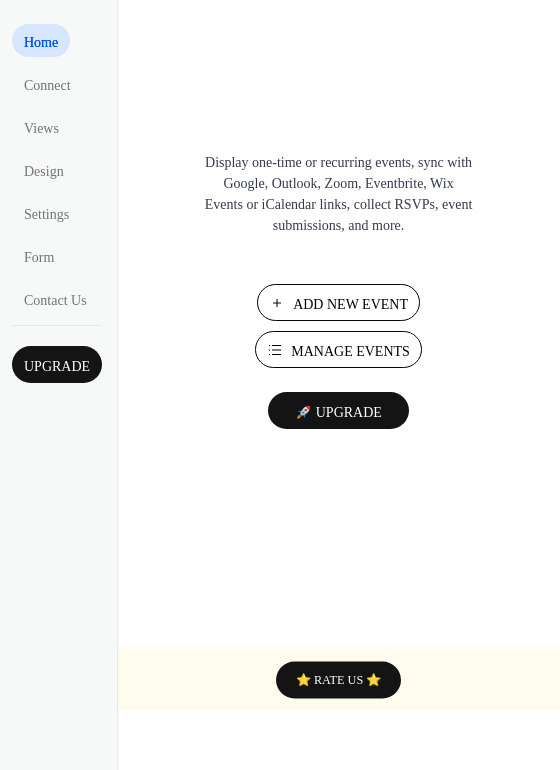 click on "Add New Event" at bounding box center (350, 304) 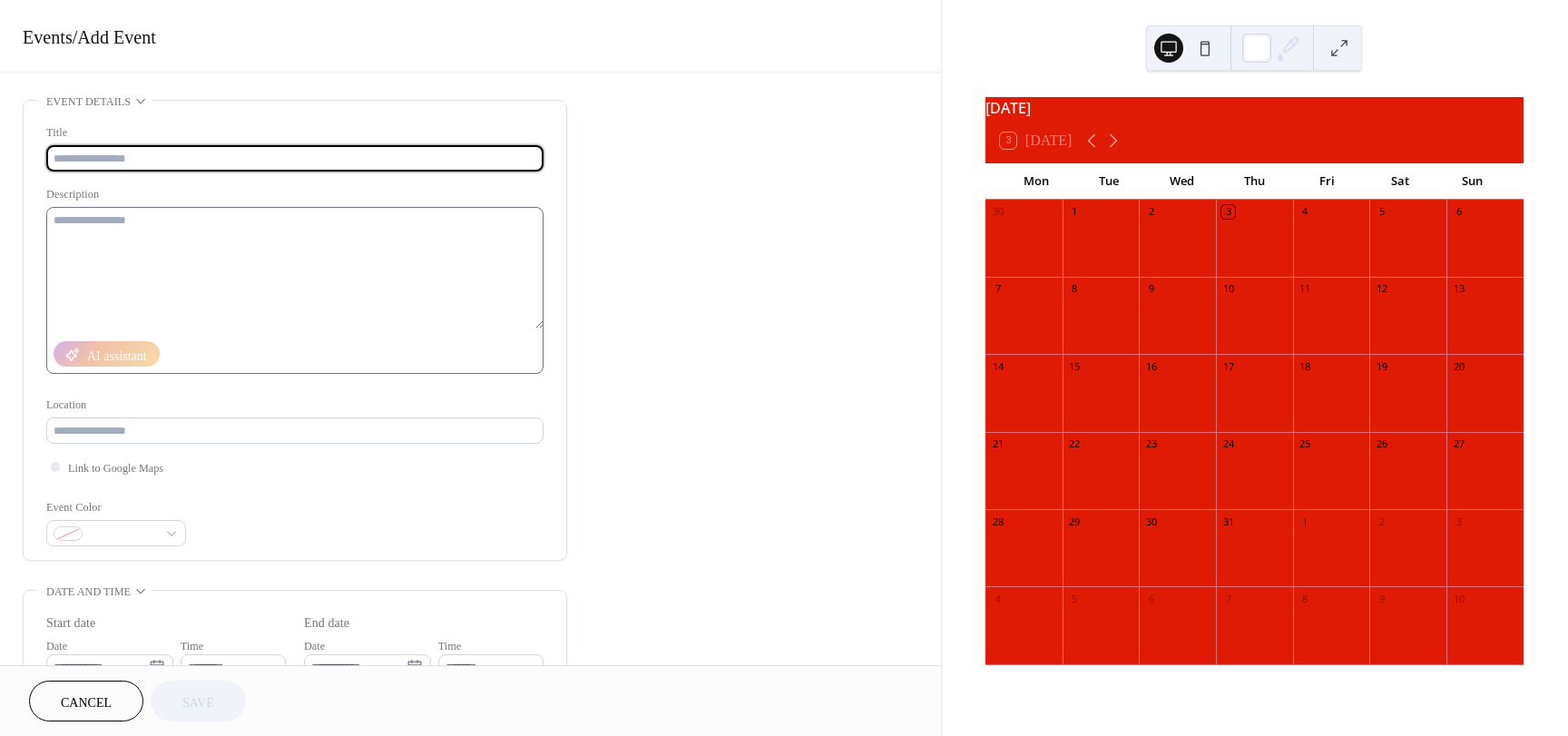 scroll, scrollTop: 0, scrollLeft: 0, axis: both 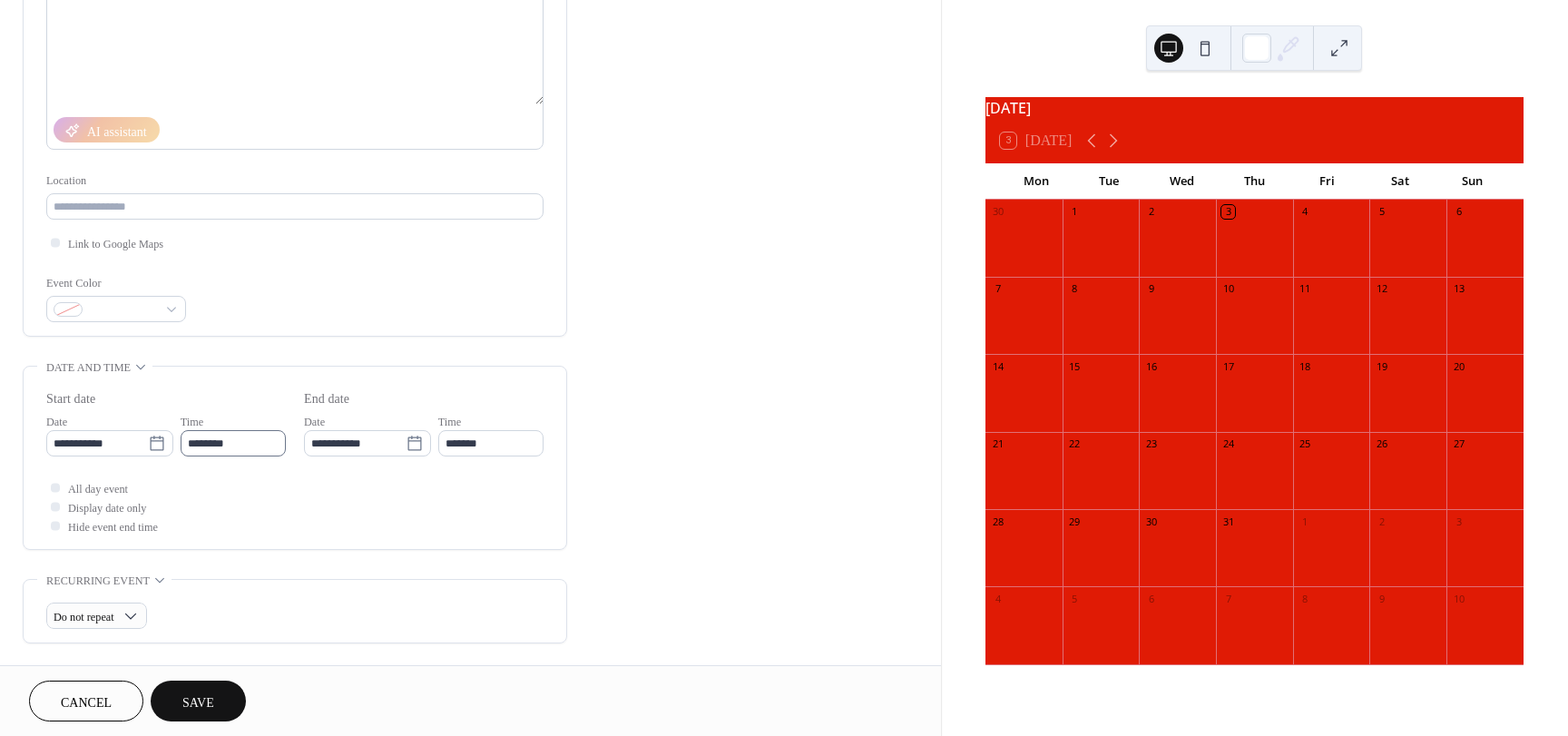 type on "**********" 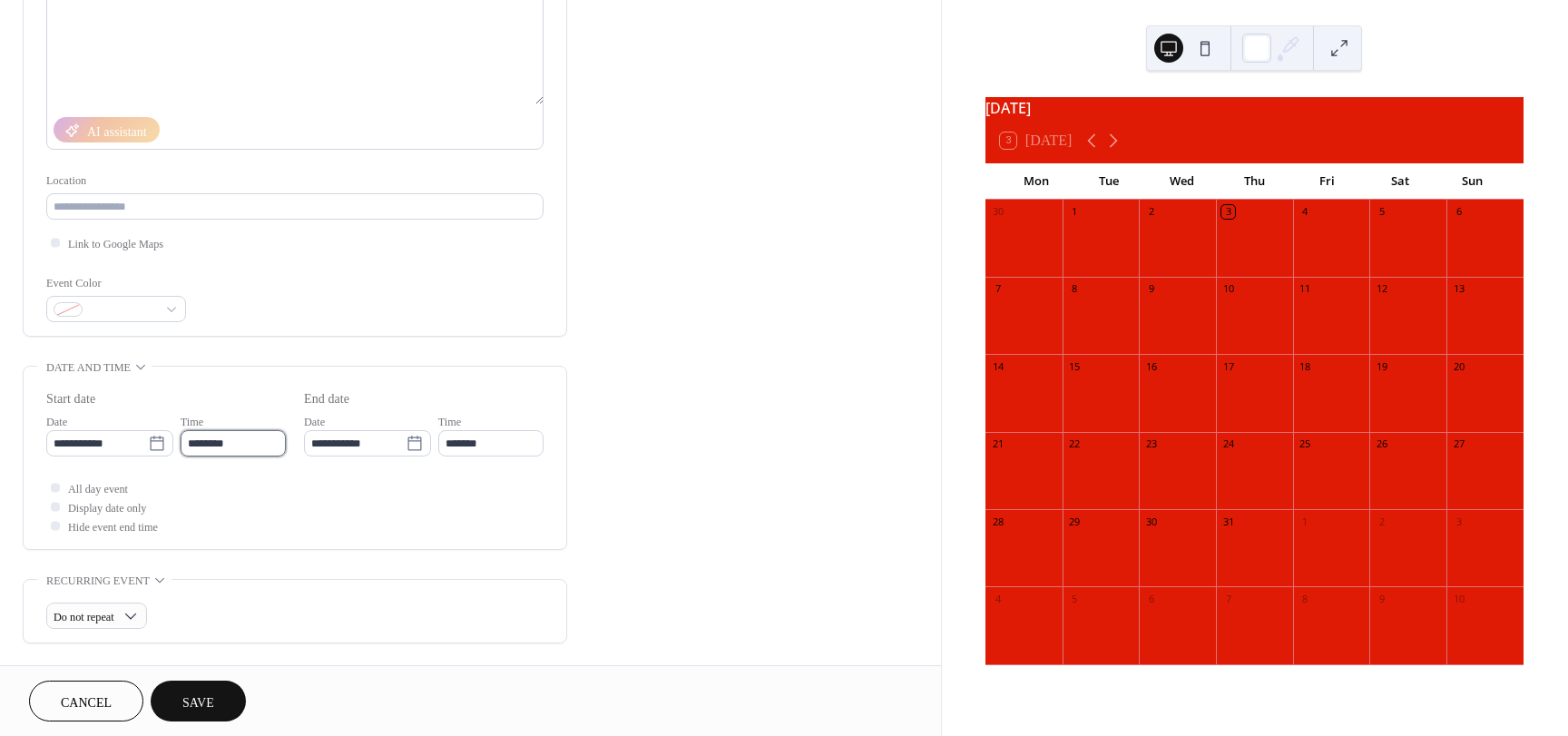 click on "********" at bounding box center (233, 443) 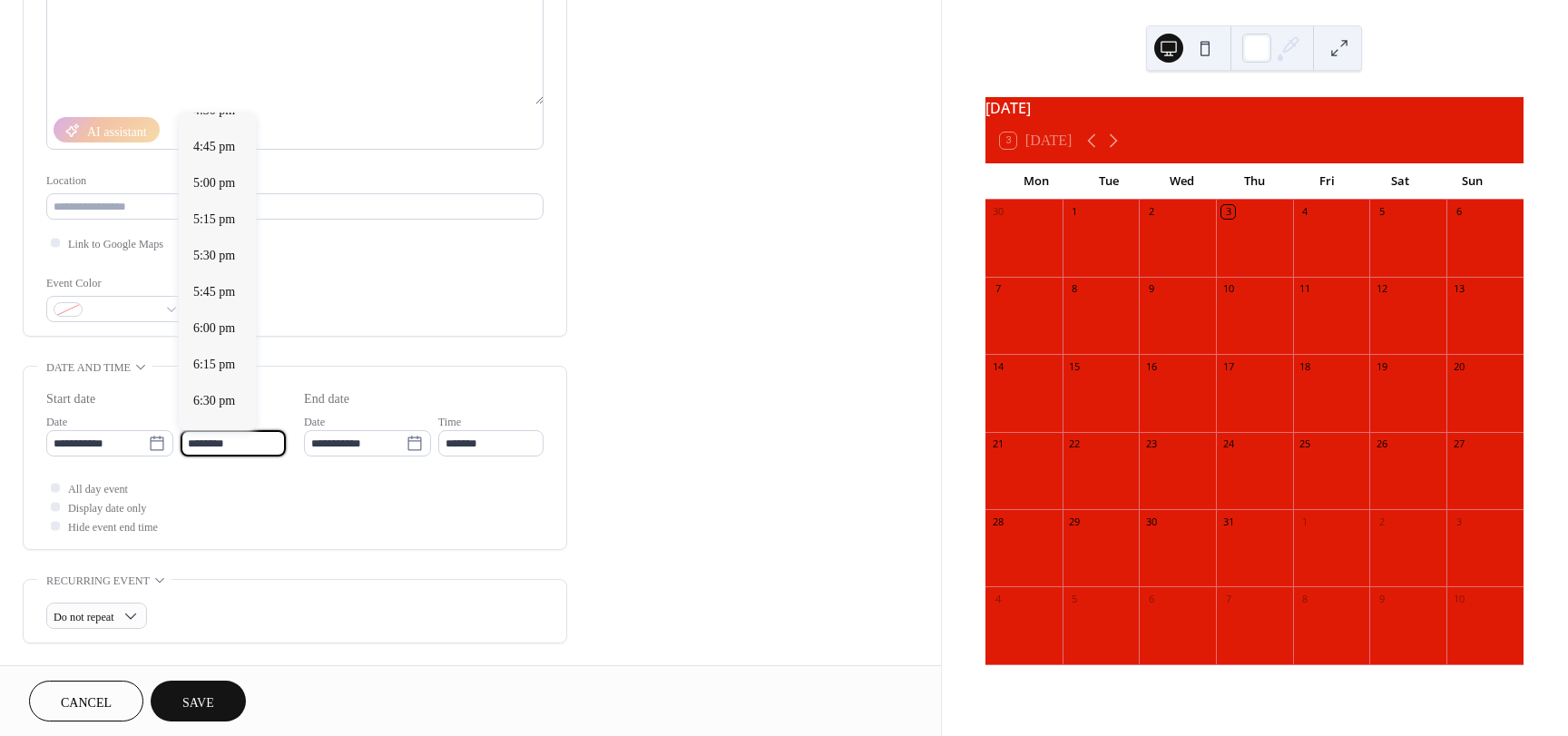 scroll, scrollTop: 2416, scrollLeft: 0, axis: vertical 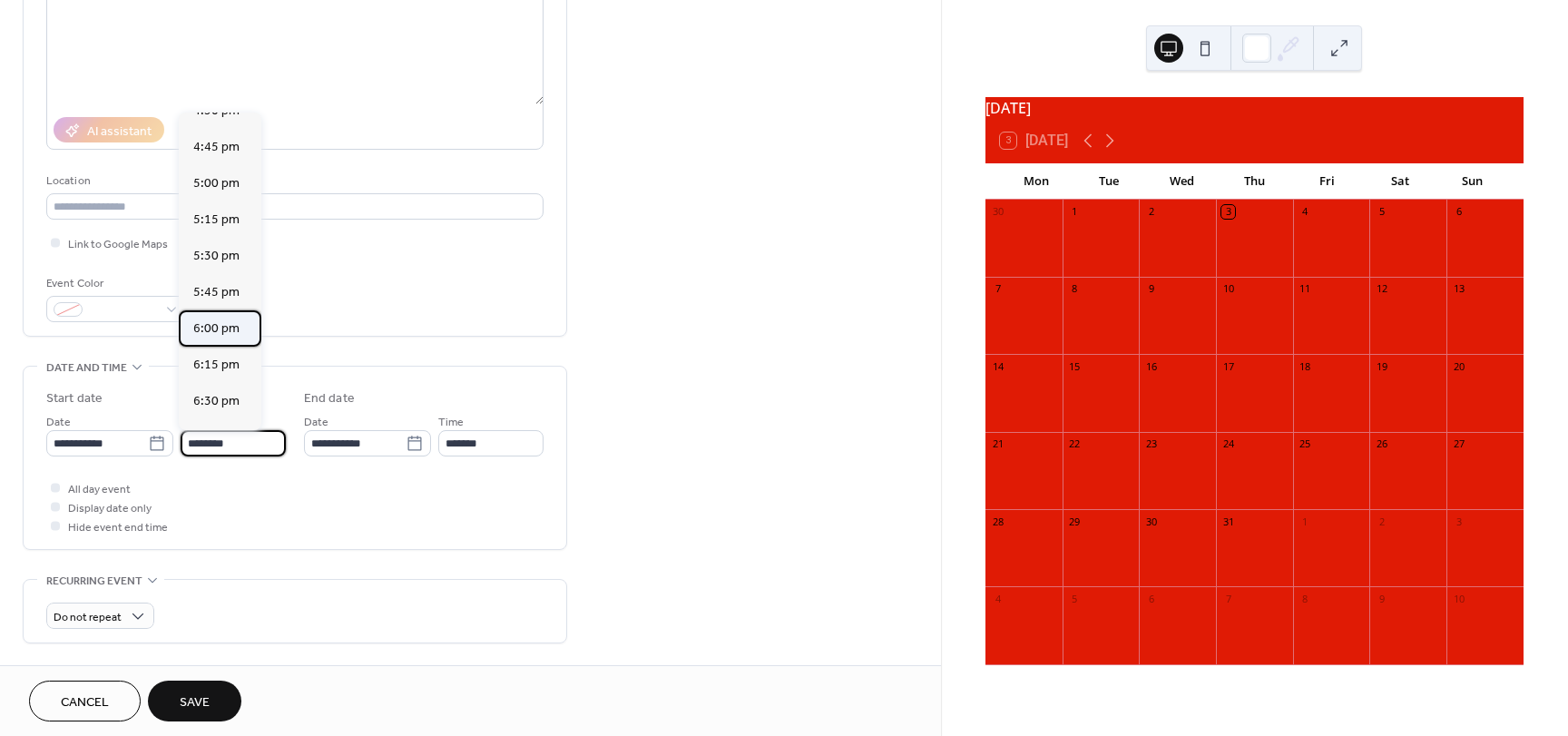 click on "6:00 pm" at bounding box center (216, 329) 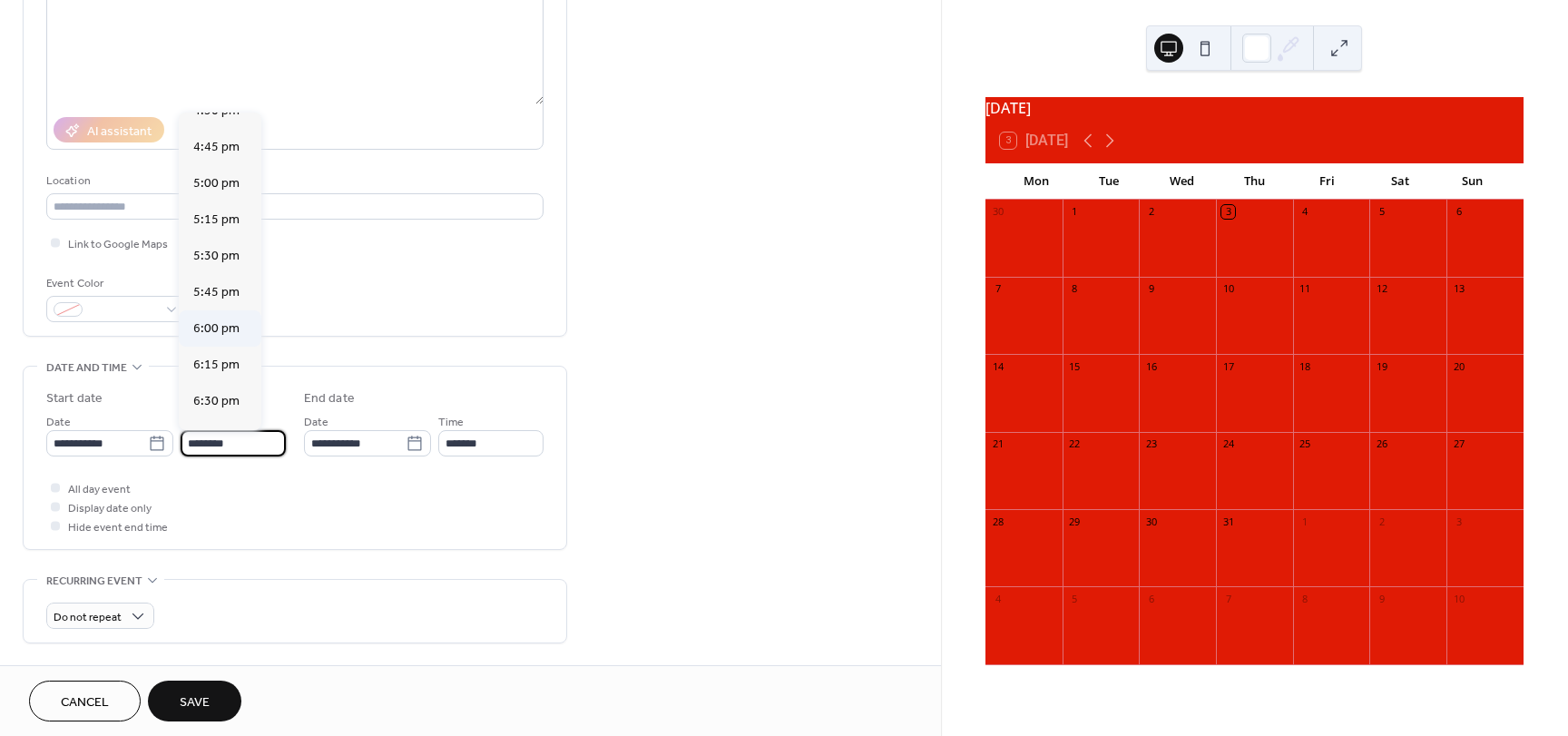 type on "*******" 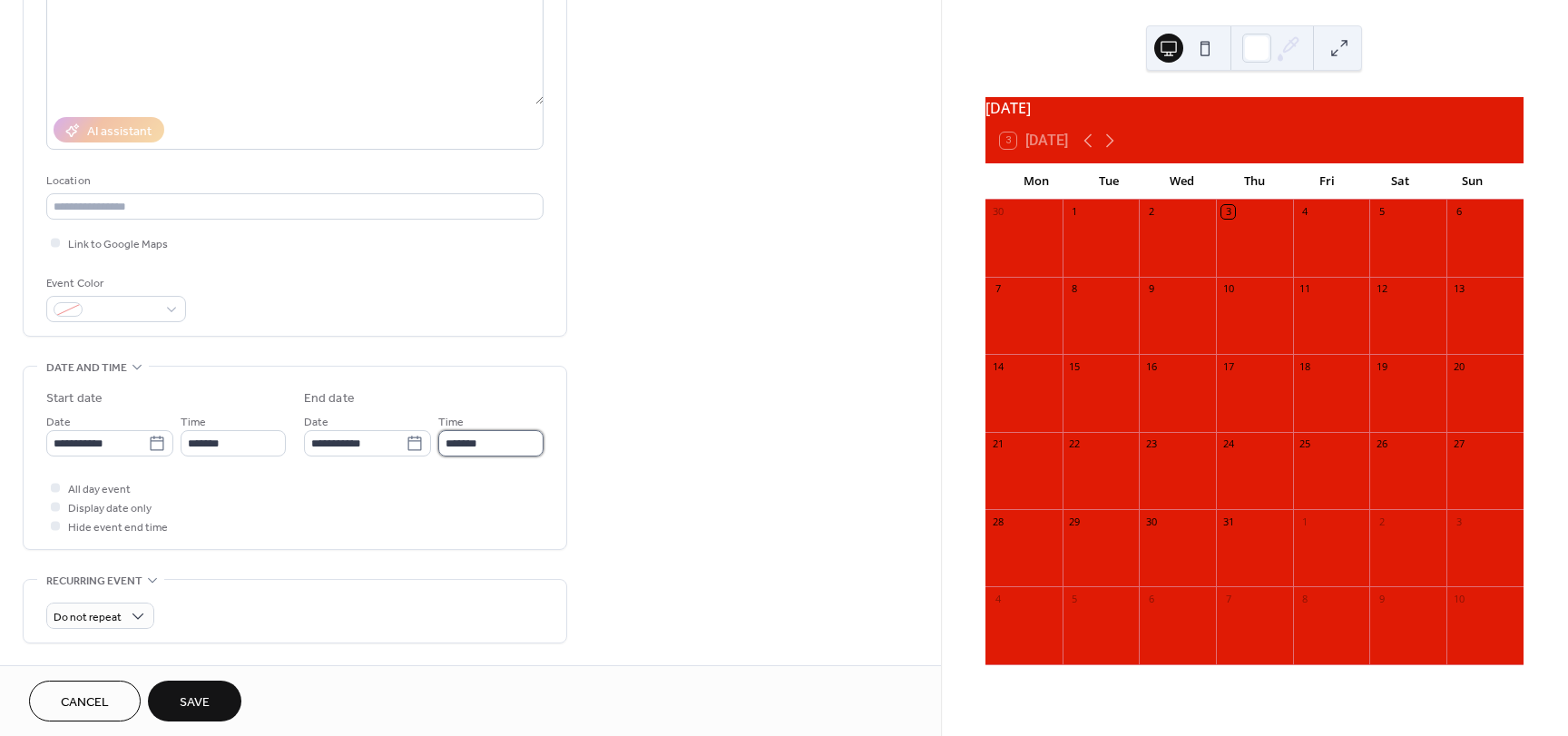 click on "*******" at bounding box center (491, 443) 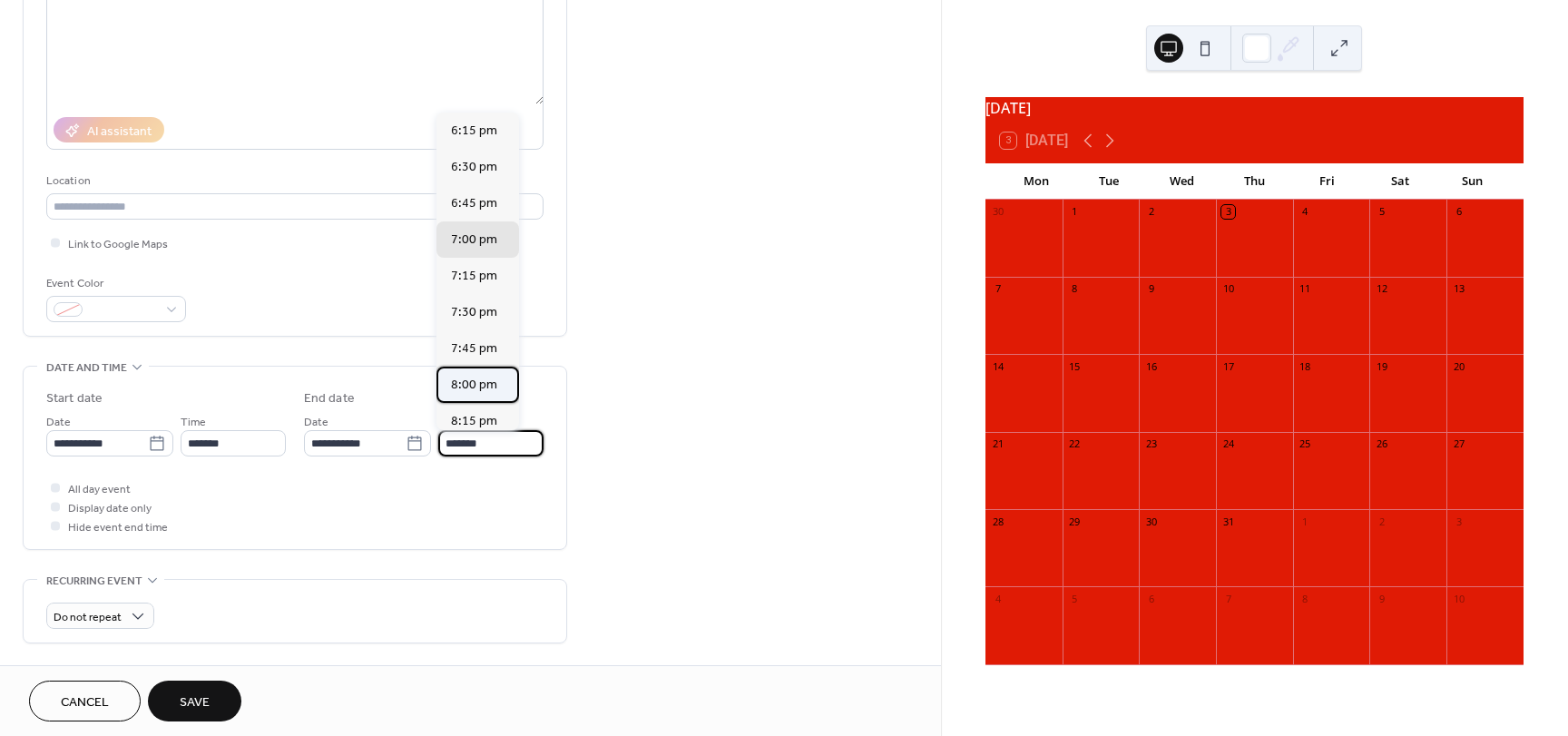 click on "8:00 pm" at bounding box center [474, 385] 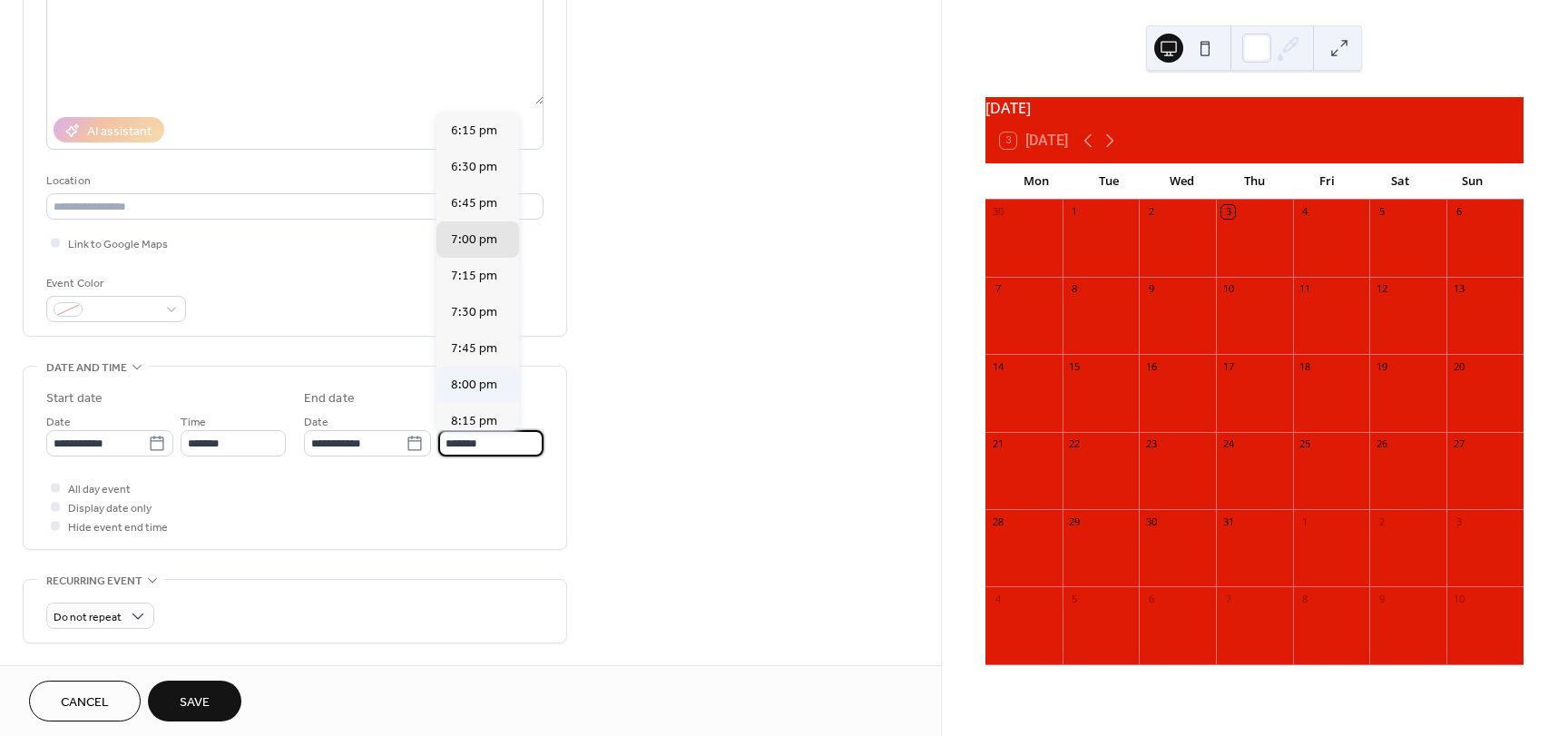 type on "*******" 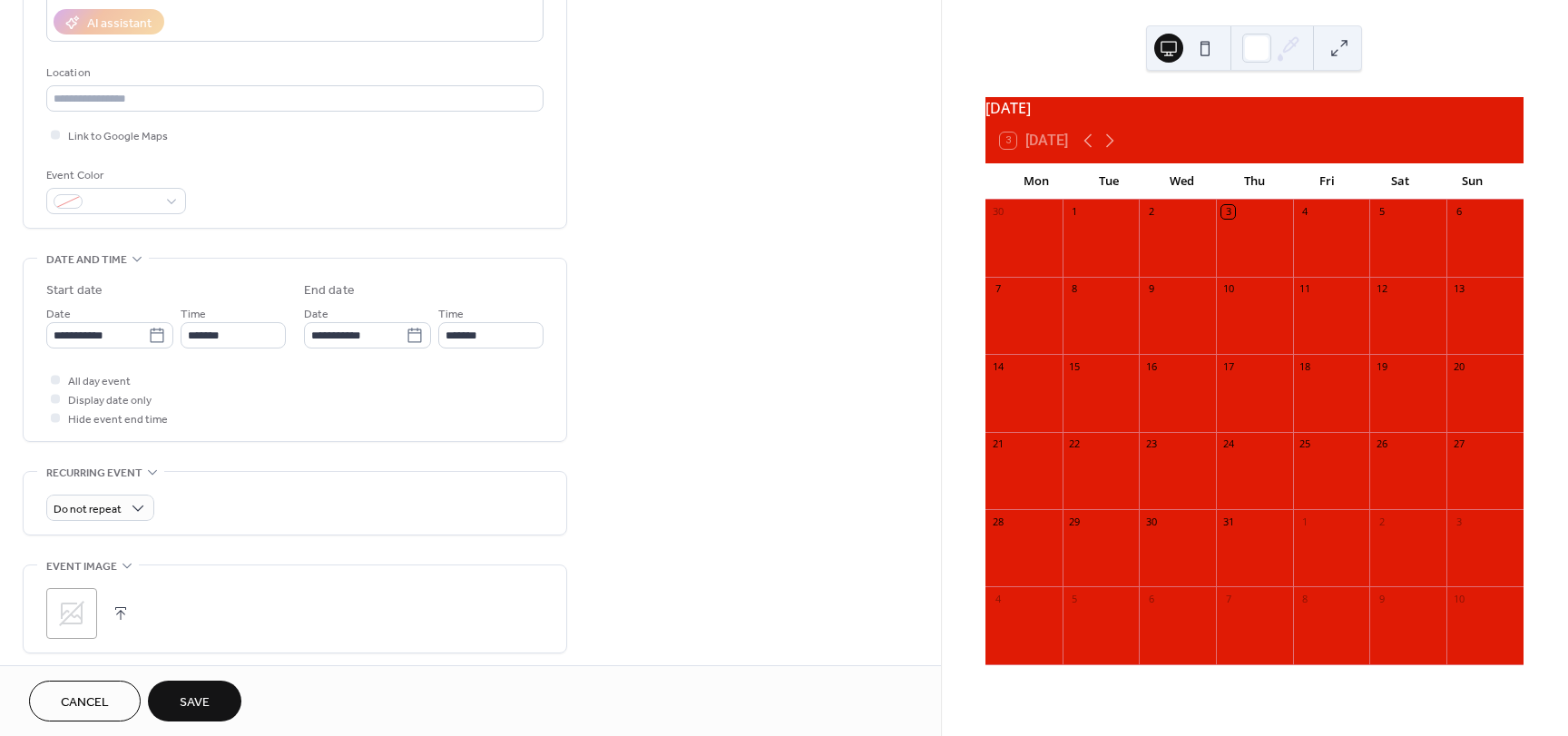 scroll, scrollTop: 345, scrollLeft: 0, axis: vertical 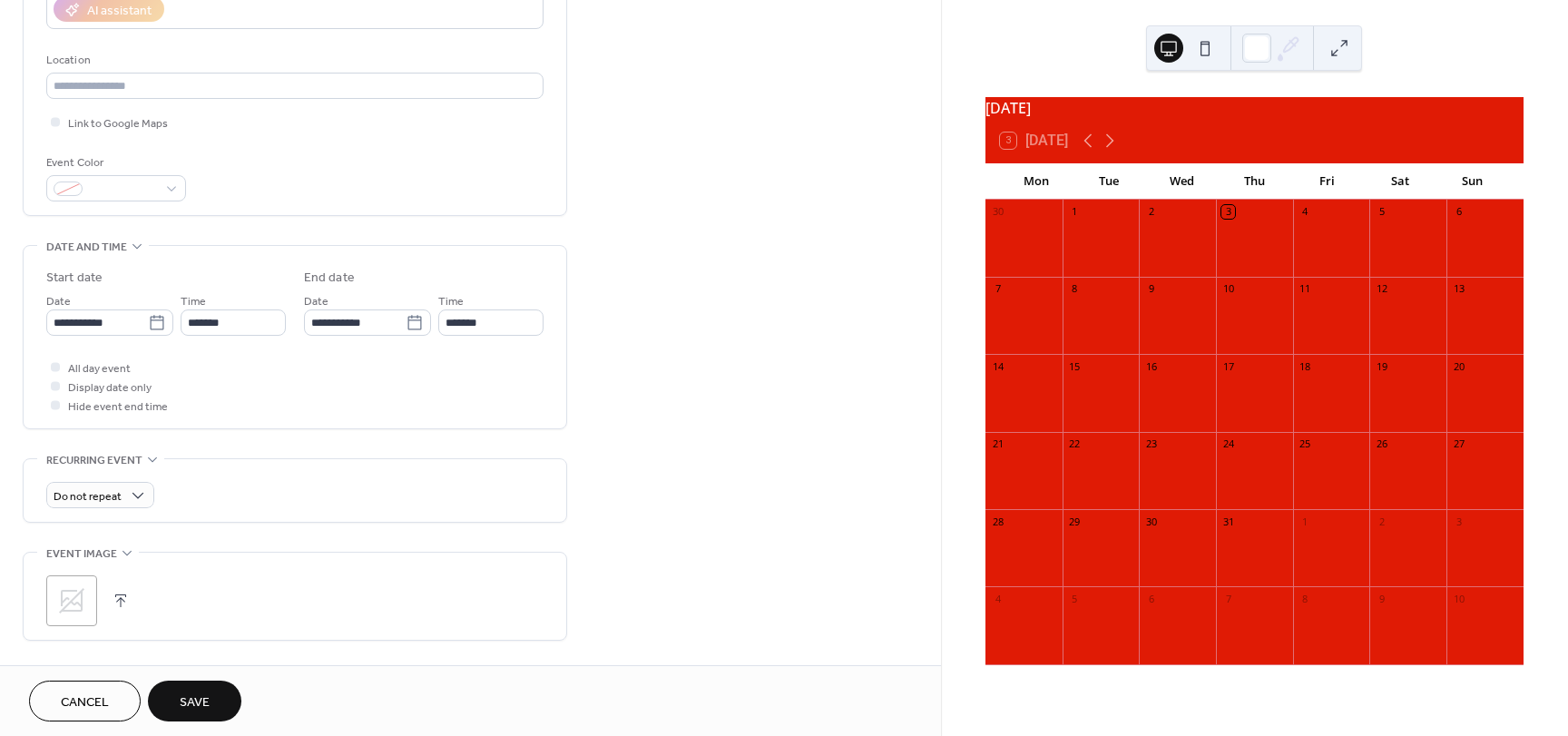click on "Save" at bounding box center (194, 702) 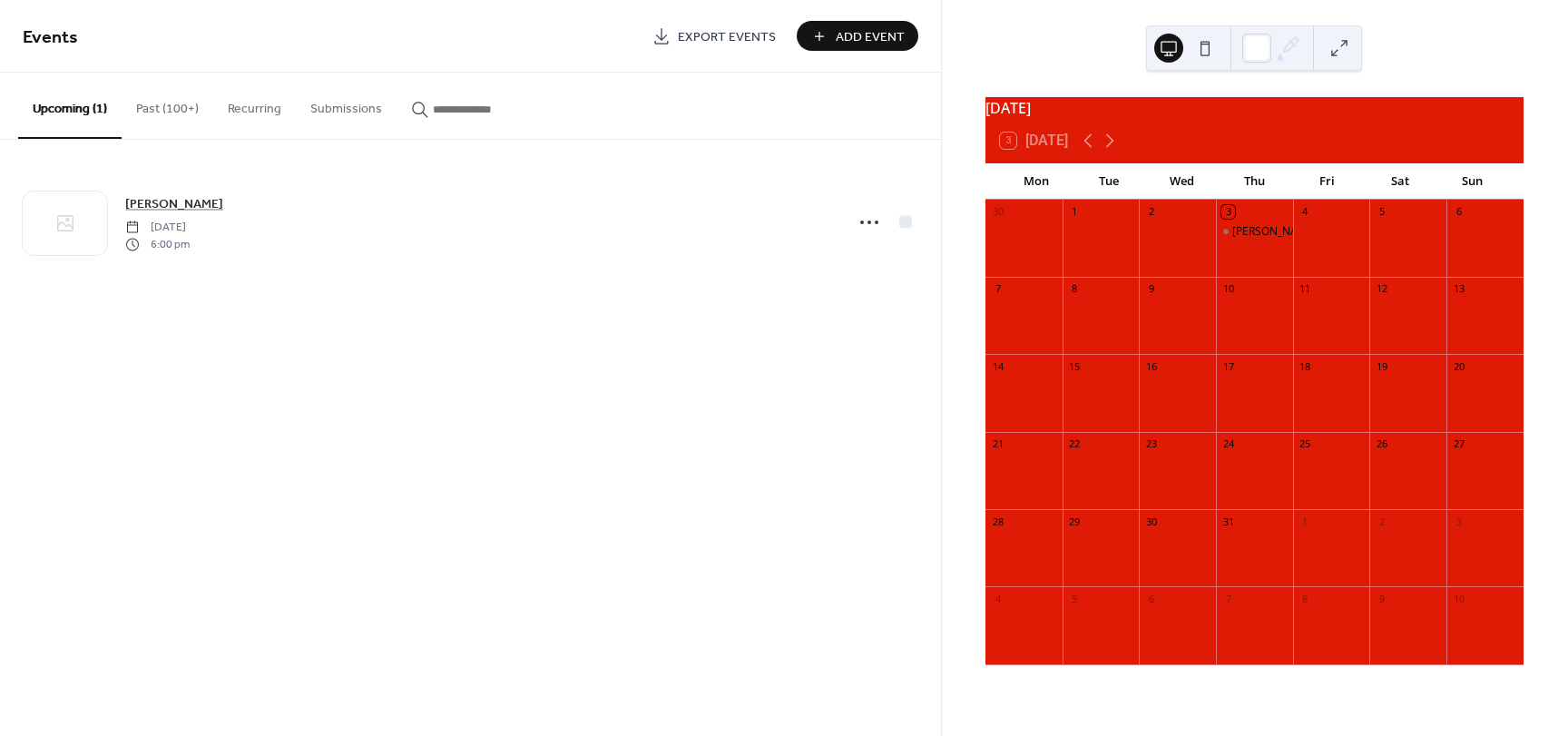 click on "Add Event" at bounding box center (870, 37) 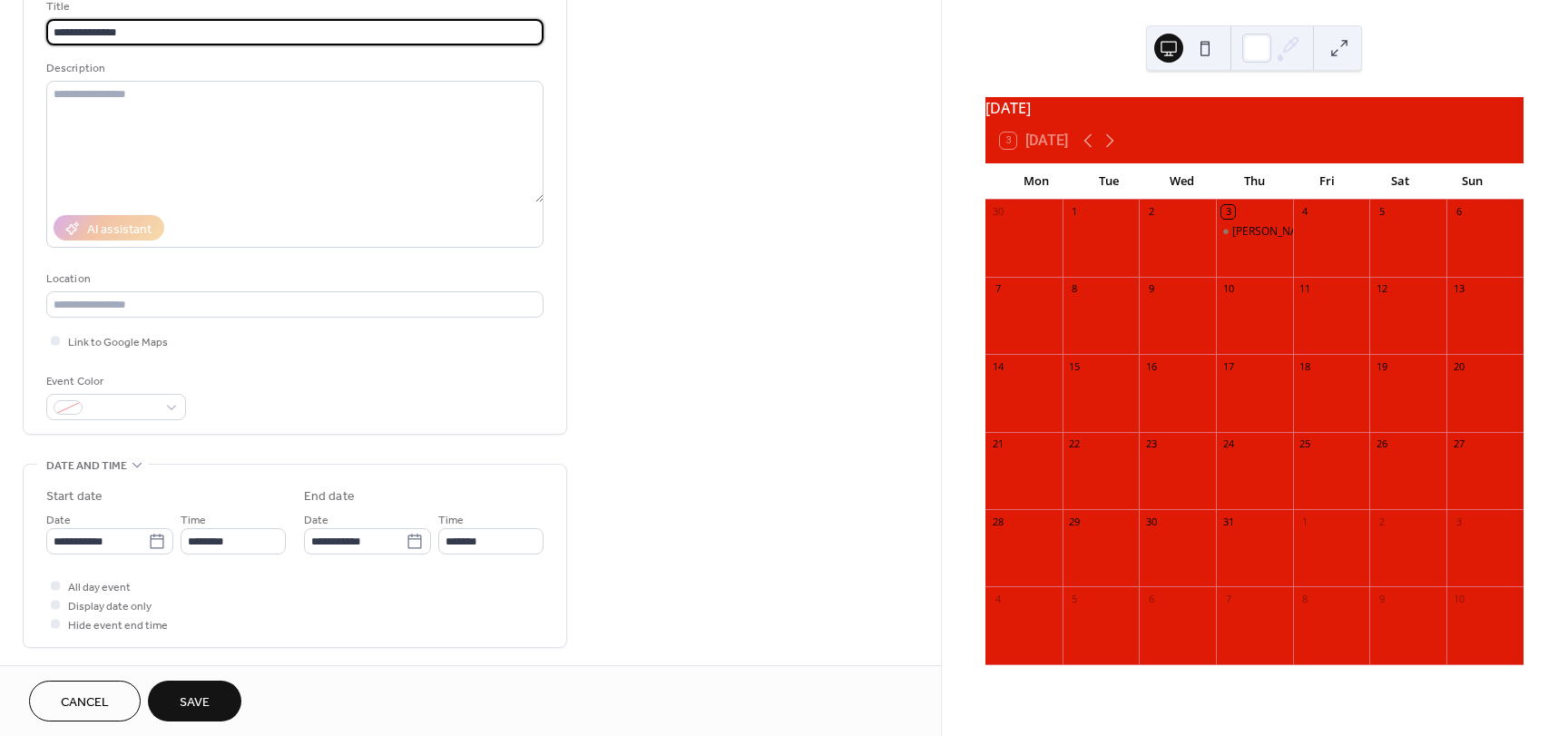 scroll, scrollTop: 123, scrollLeft: 0, axis: vertical 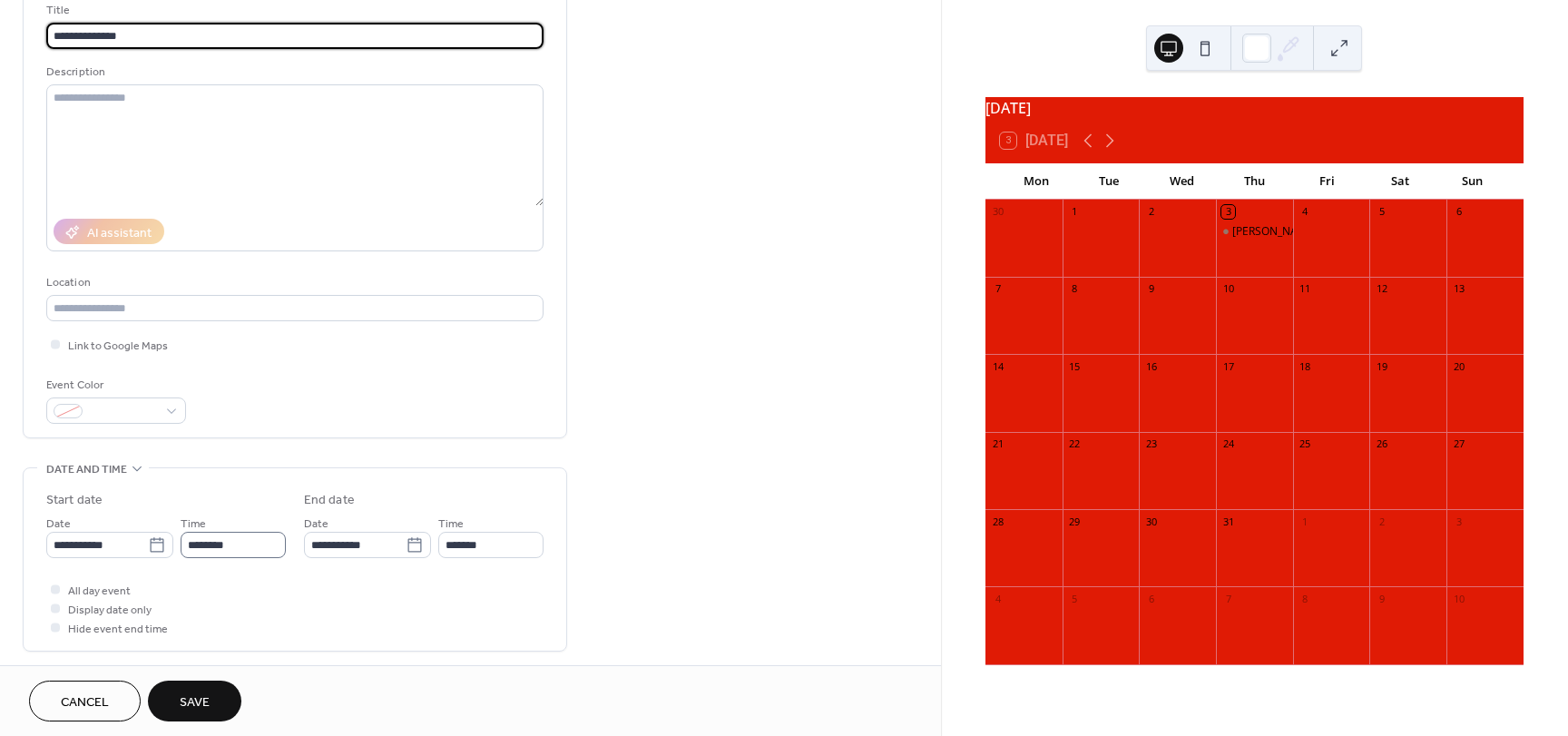 type on "**********" 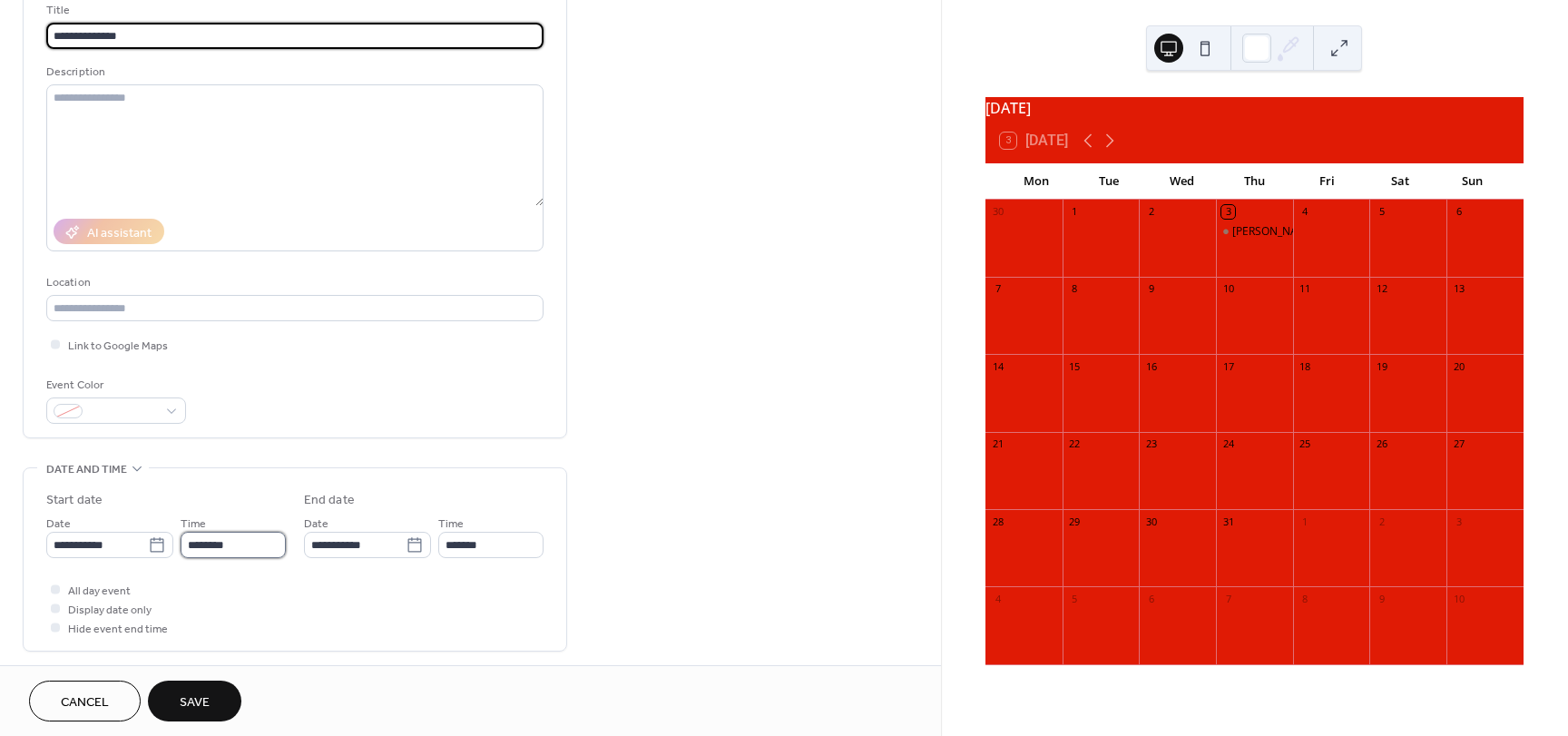 click on "********" at bounding box center (233, 545) 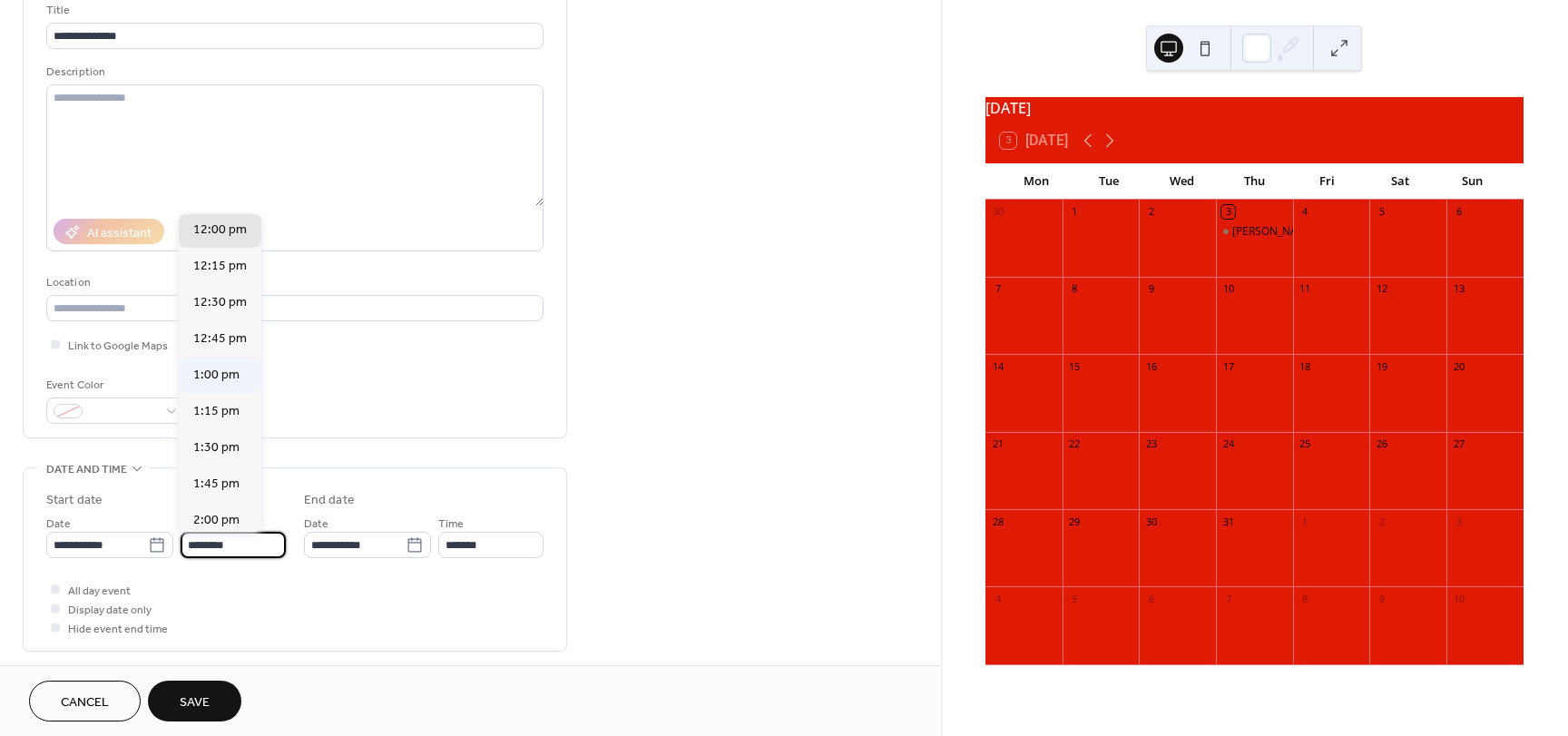scroll, scrollTop: 1751, scrollLeft: 0, axis: vertical 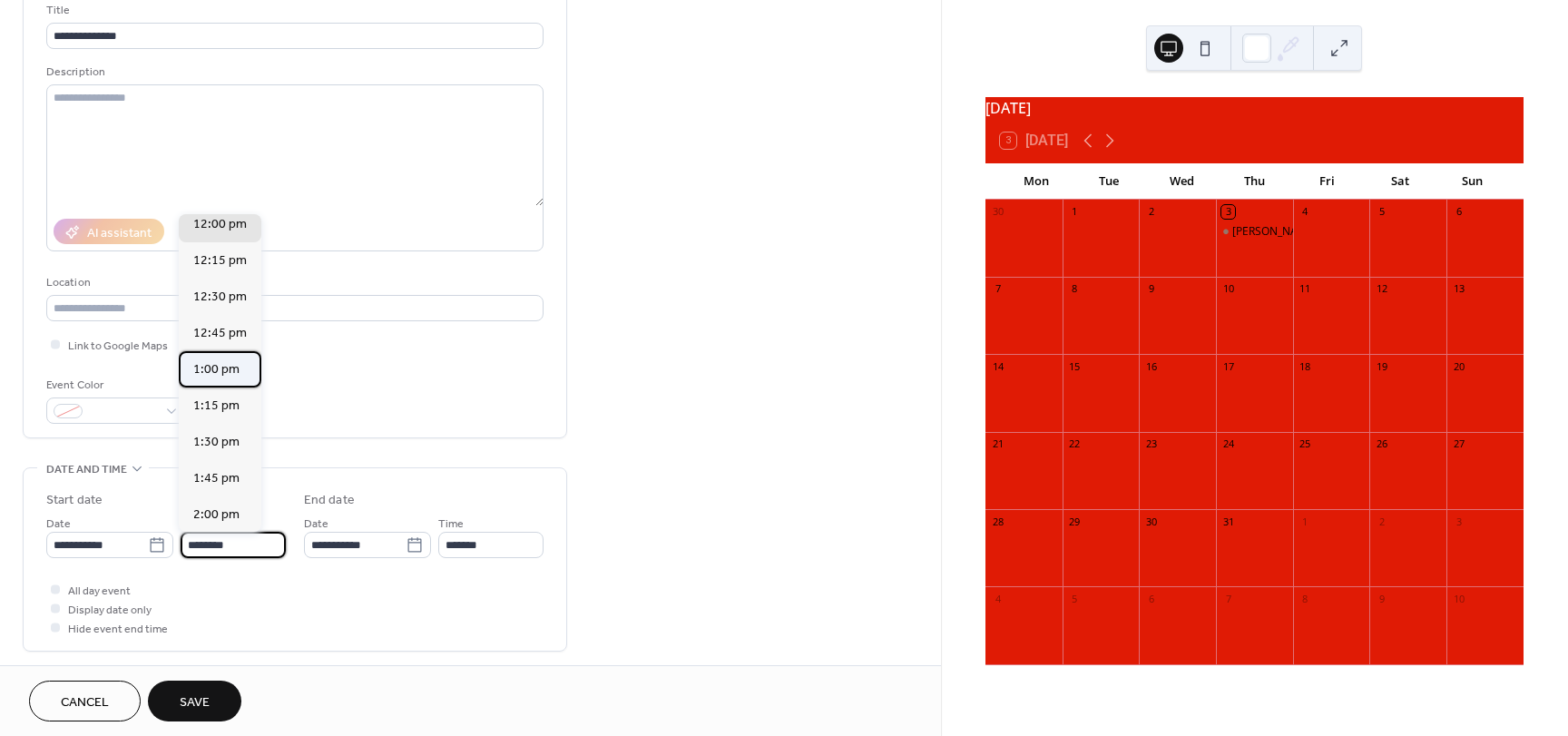 click on "1:00 pm" at bounding box center (216, 369) 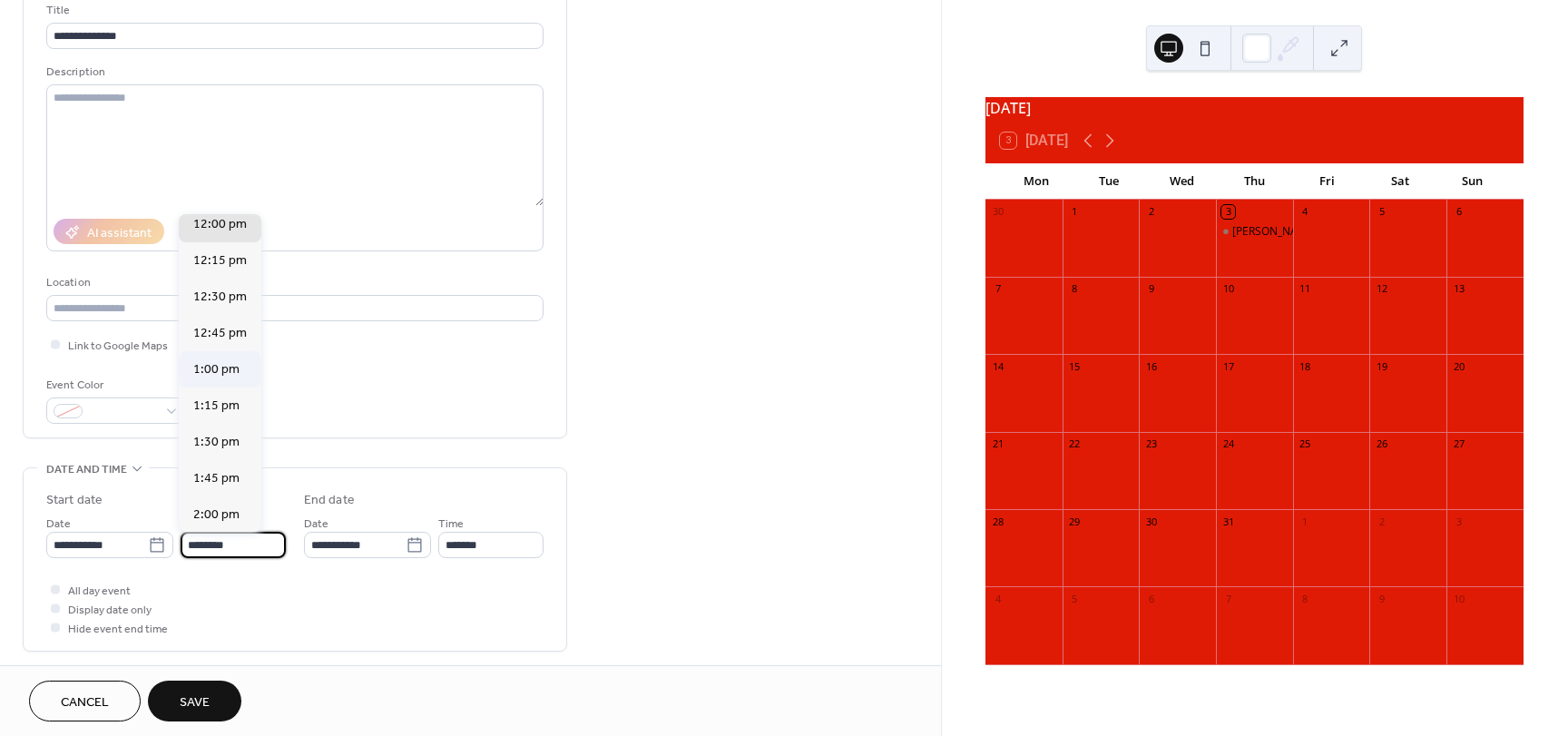 type on "*******" 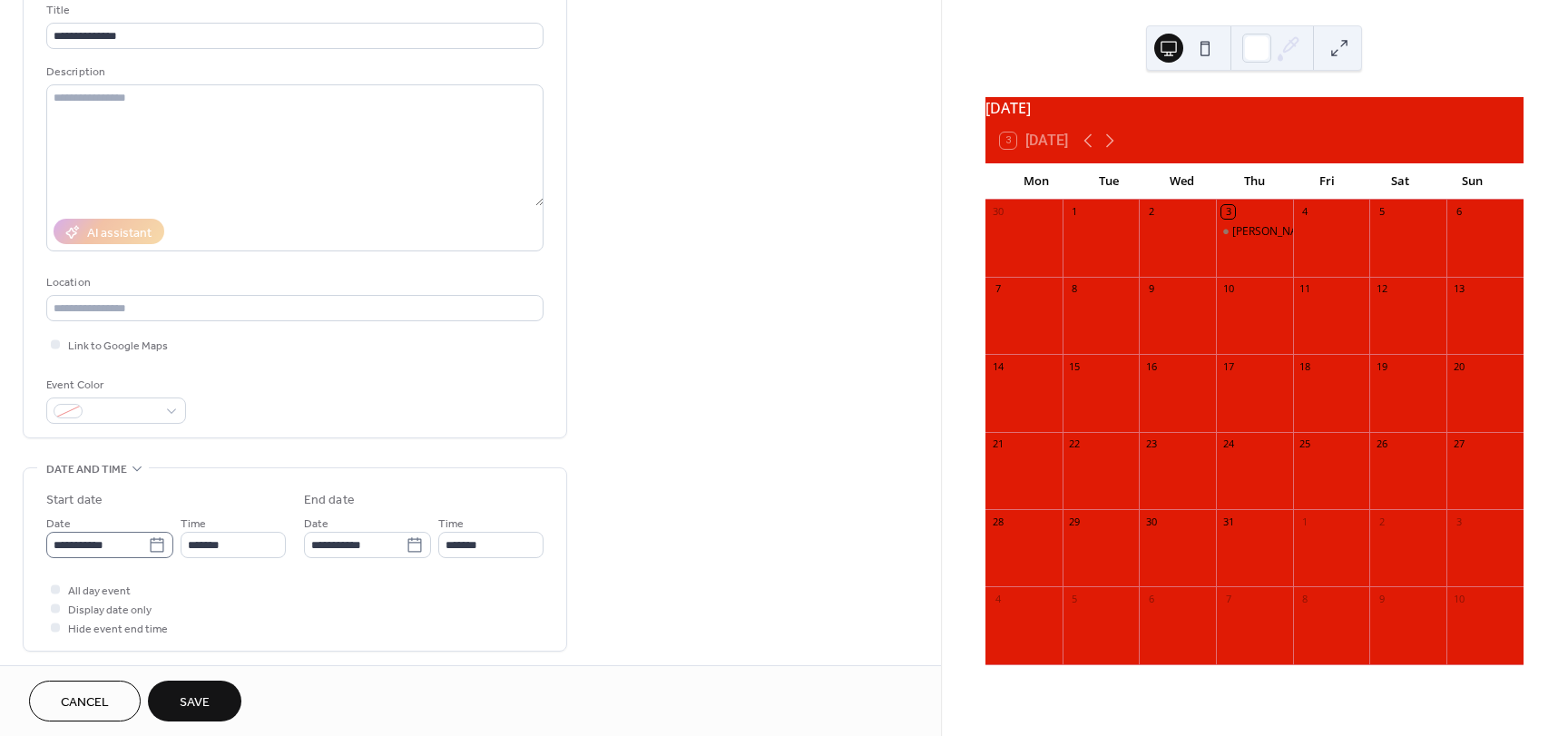 click 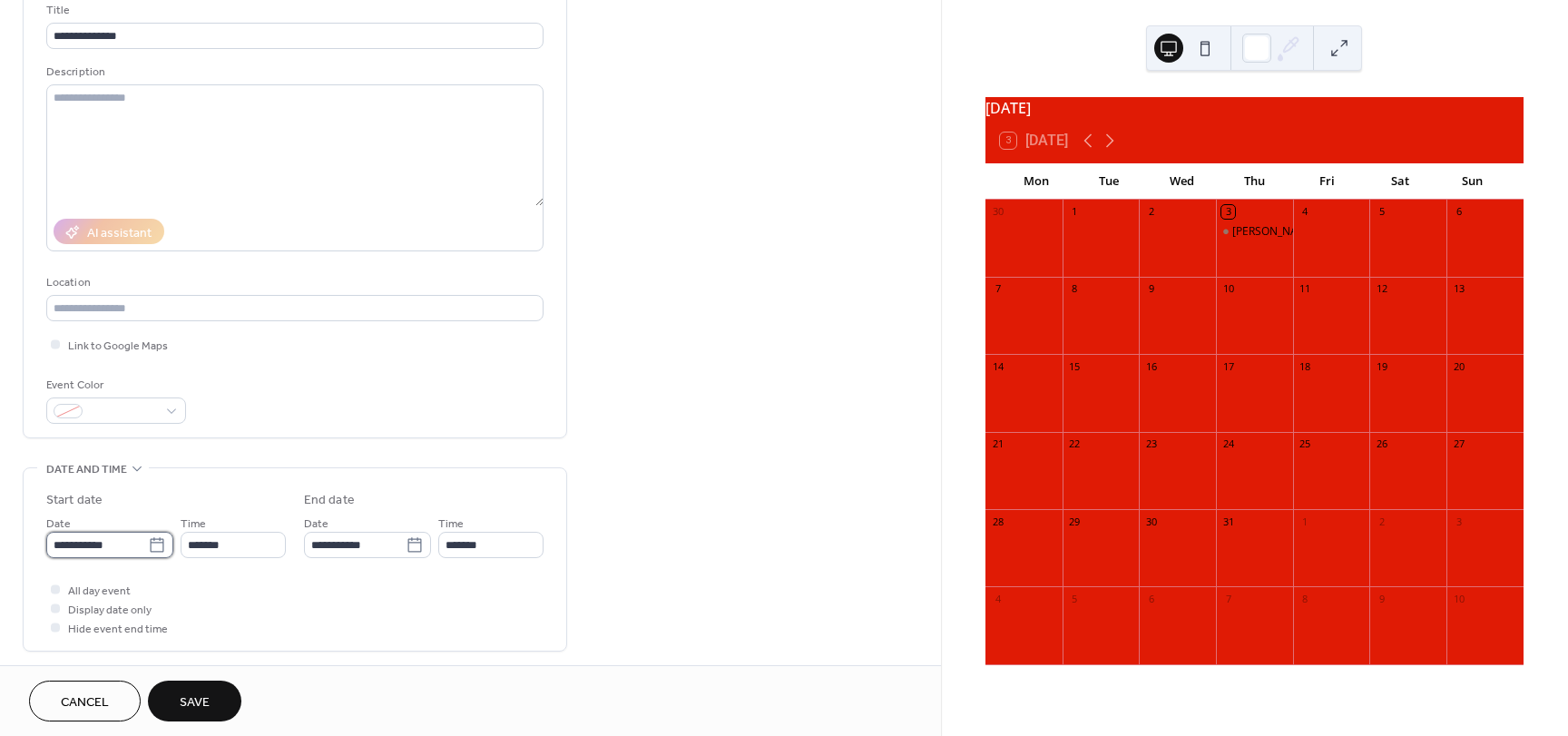 click on "**********" at bounding box center [97, 545] 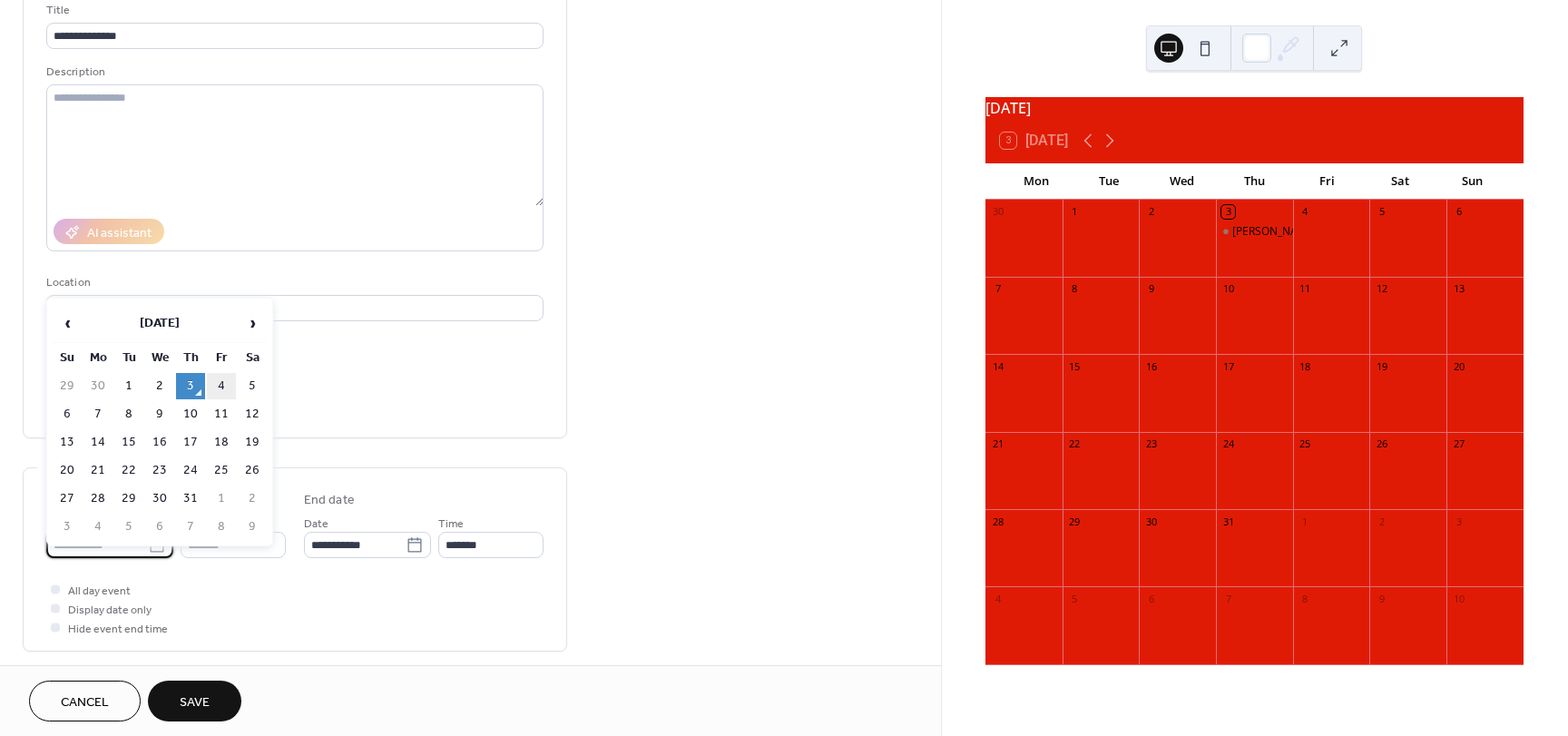 click on "4" at bounding box center (221, 386) 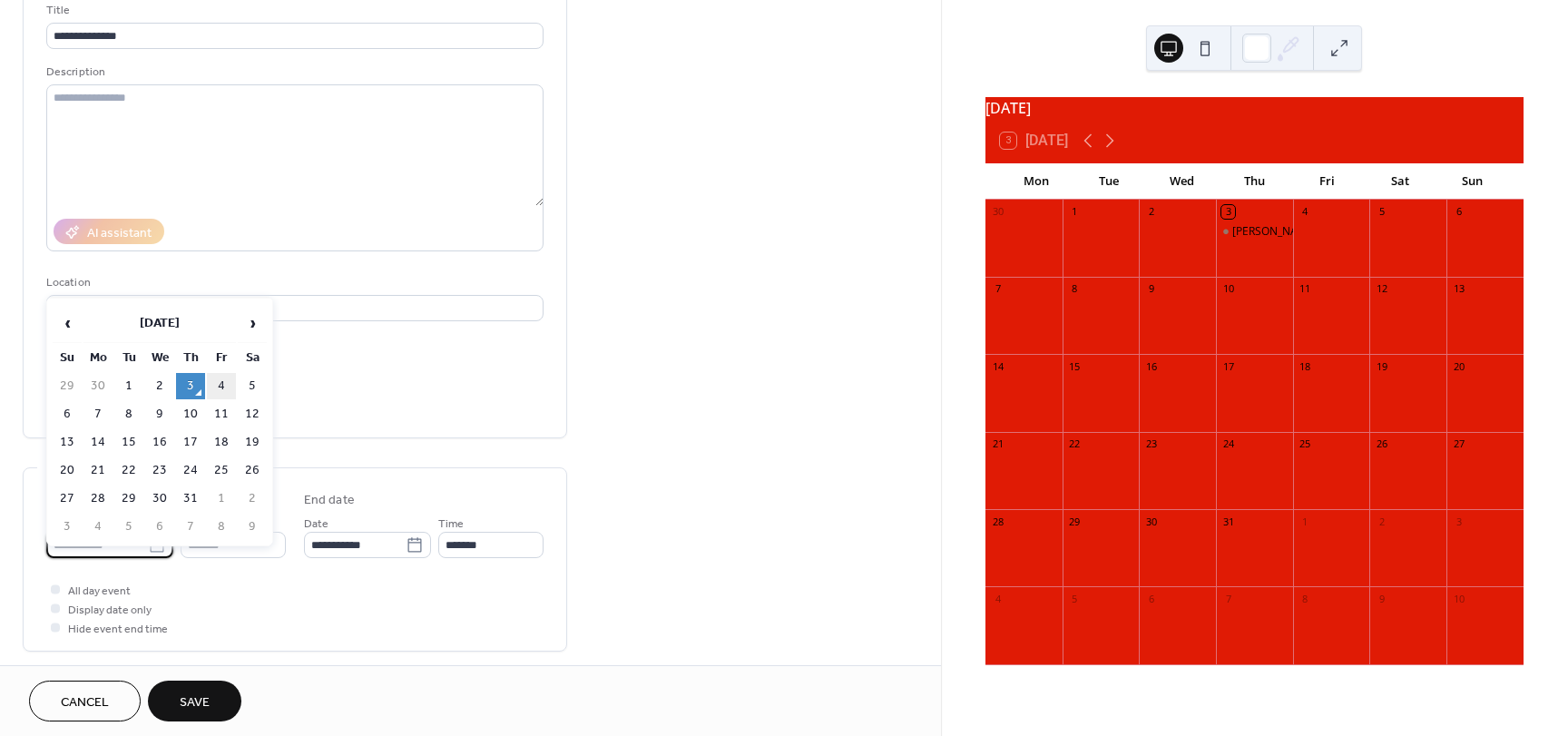 type on "**********" 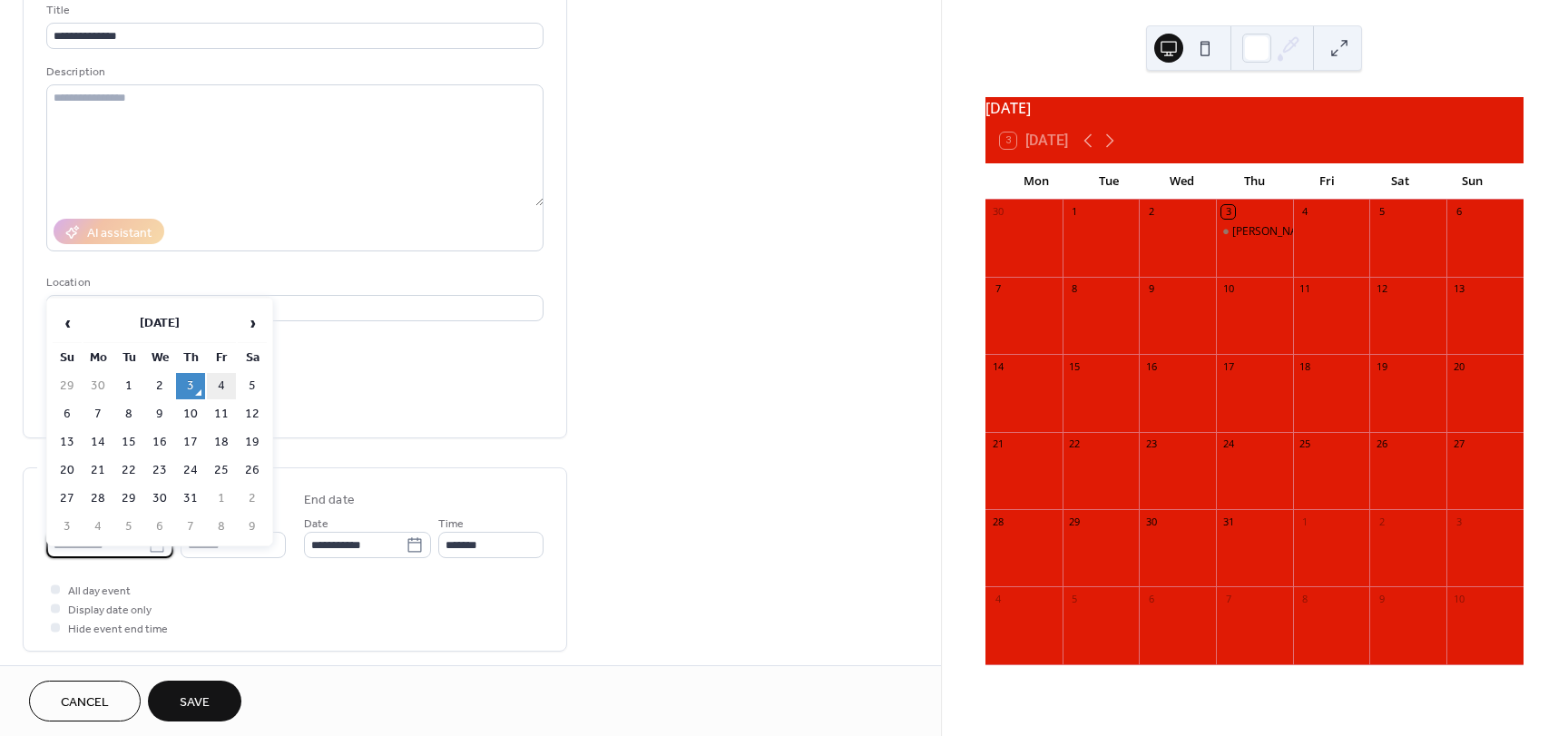 type on "**********" 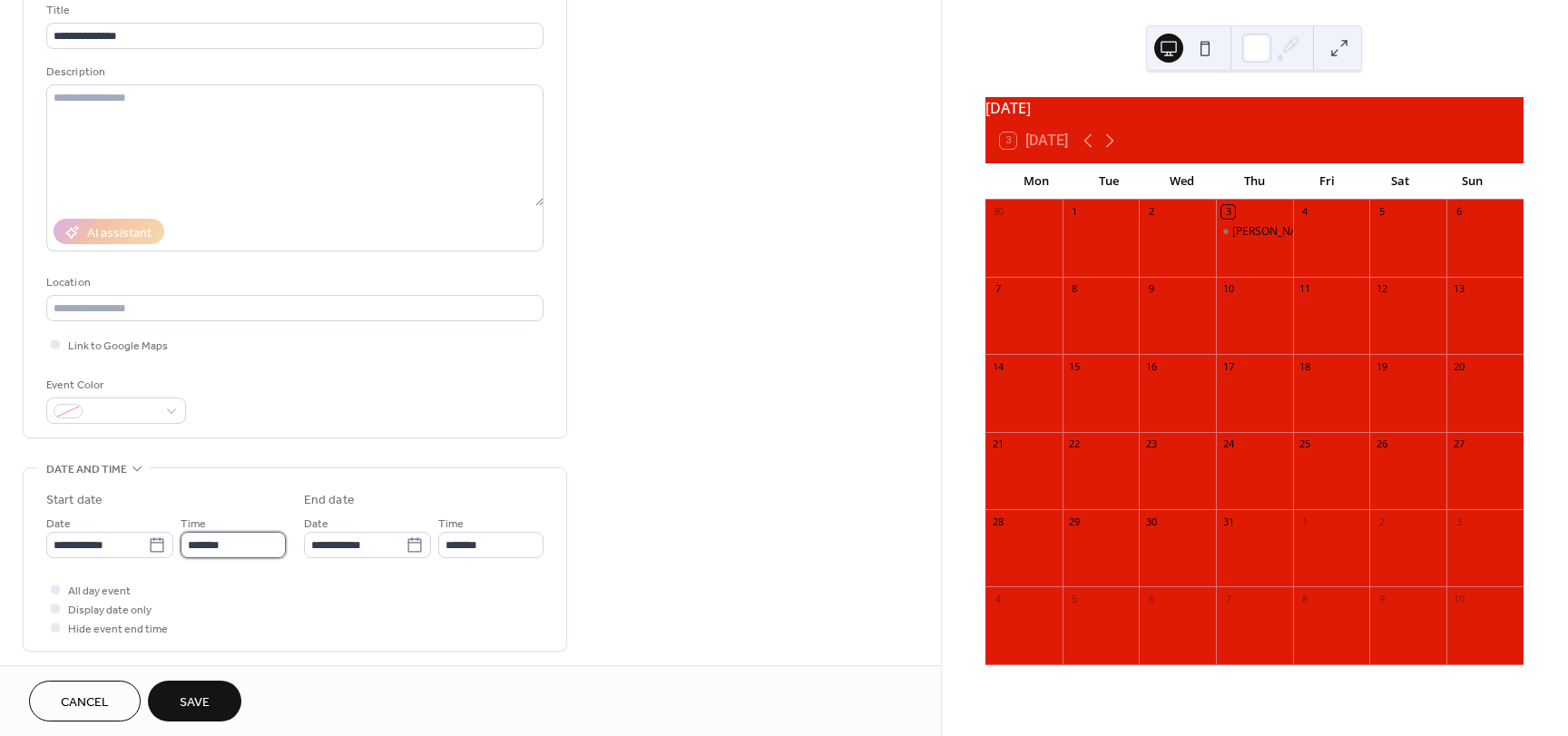 click on "*******" at bounding box center [233, 545] 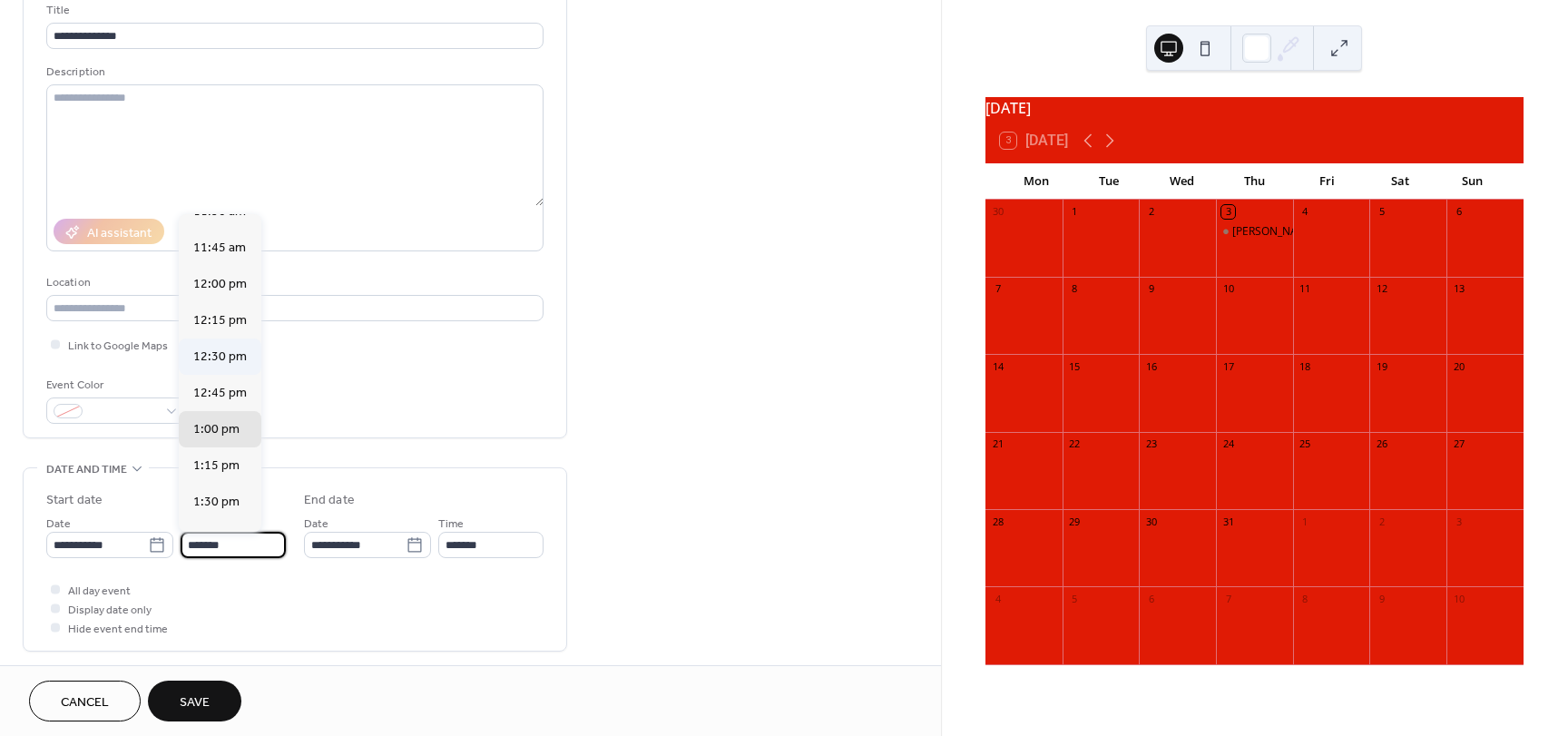 scroll, scrollTop: 1690, scrollLeft: 0, axis: vertical 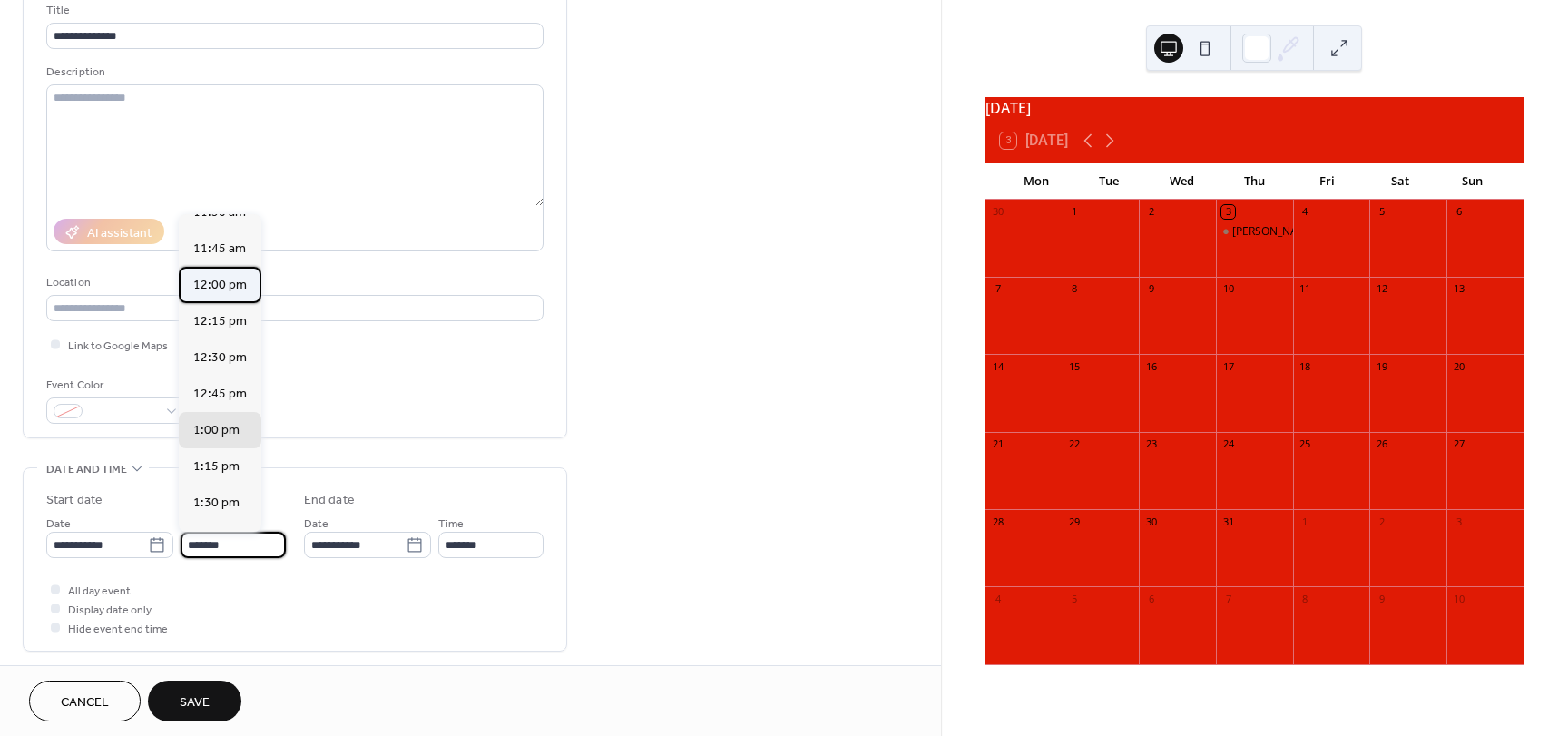 click on "12:00 pm" at bounding box center (220, 285) 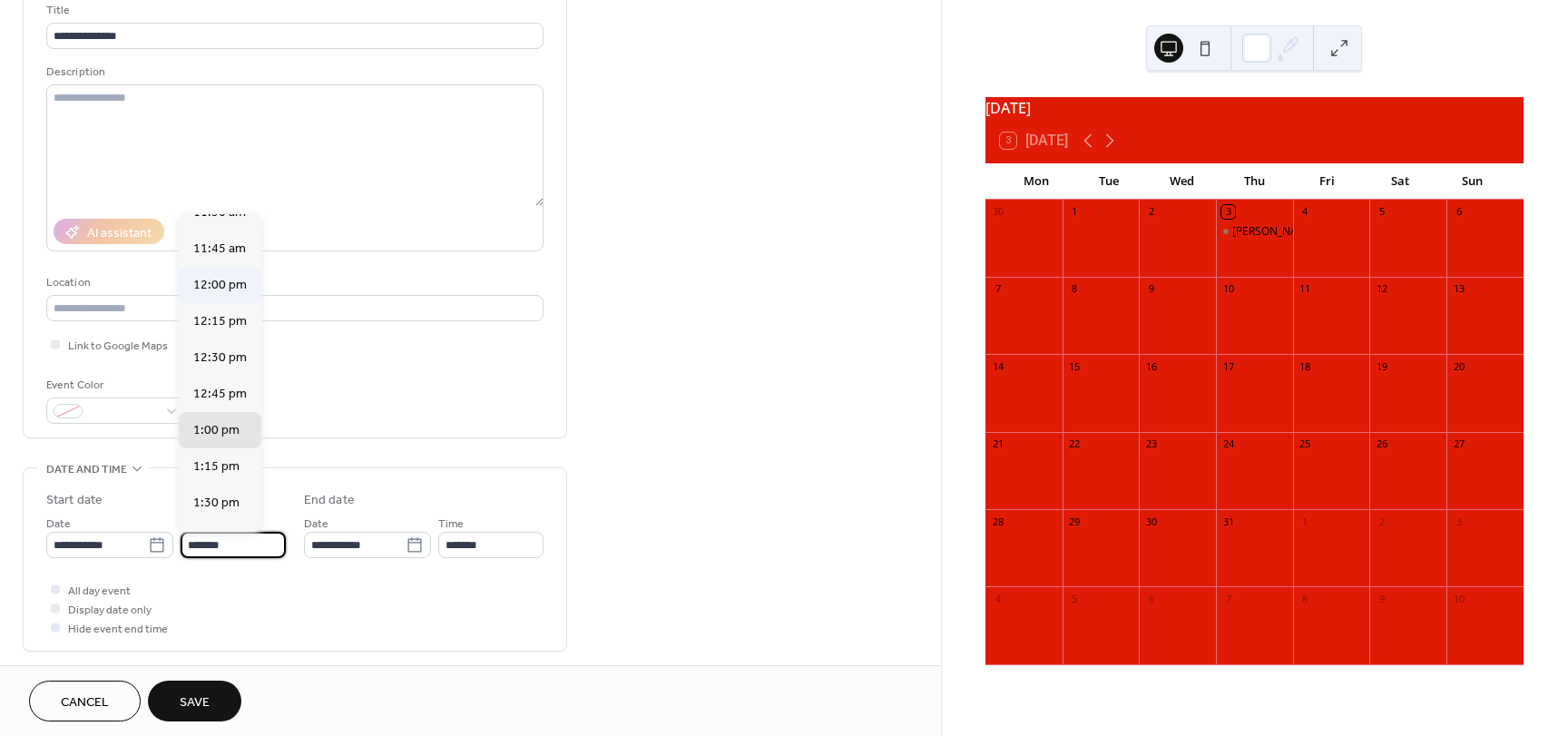 type on "********" 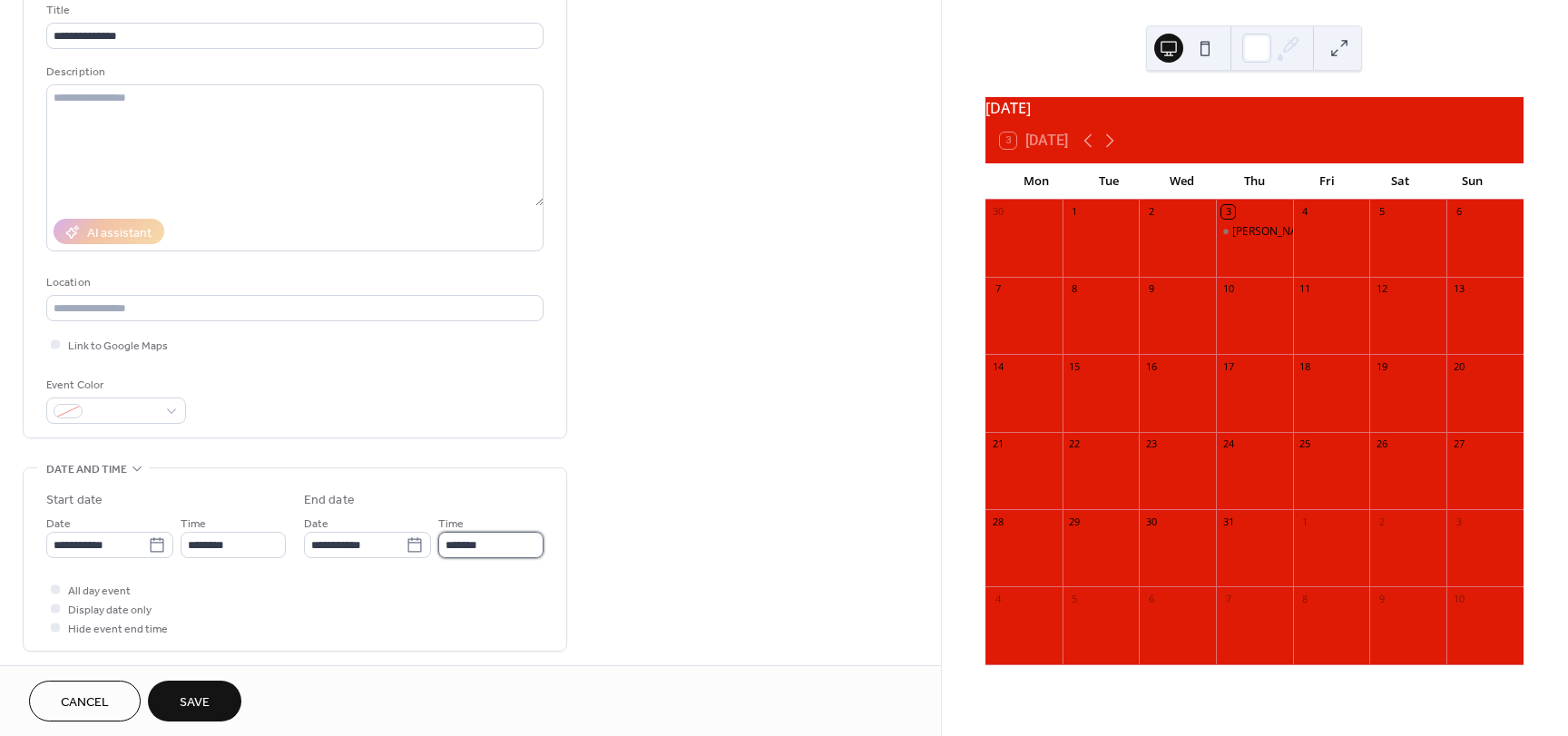 click on "*******" at bounding box center [491, 545] 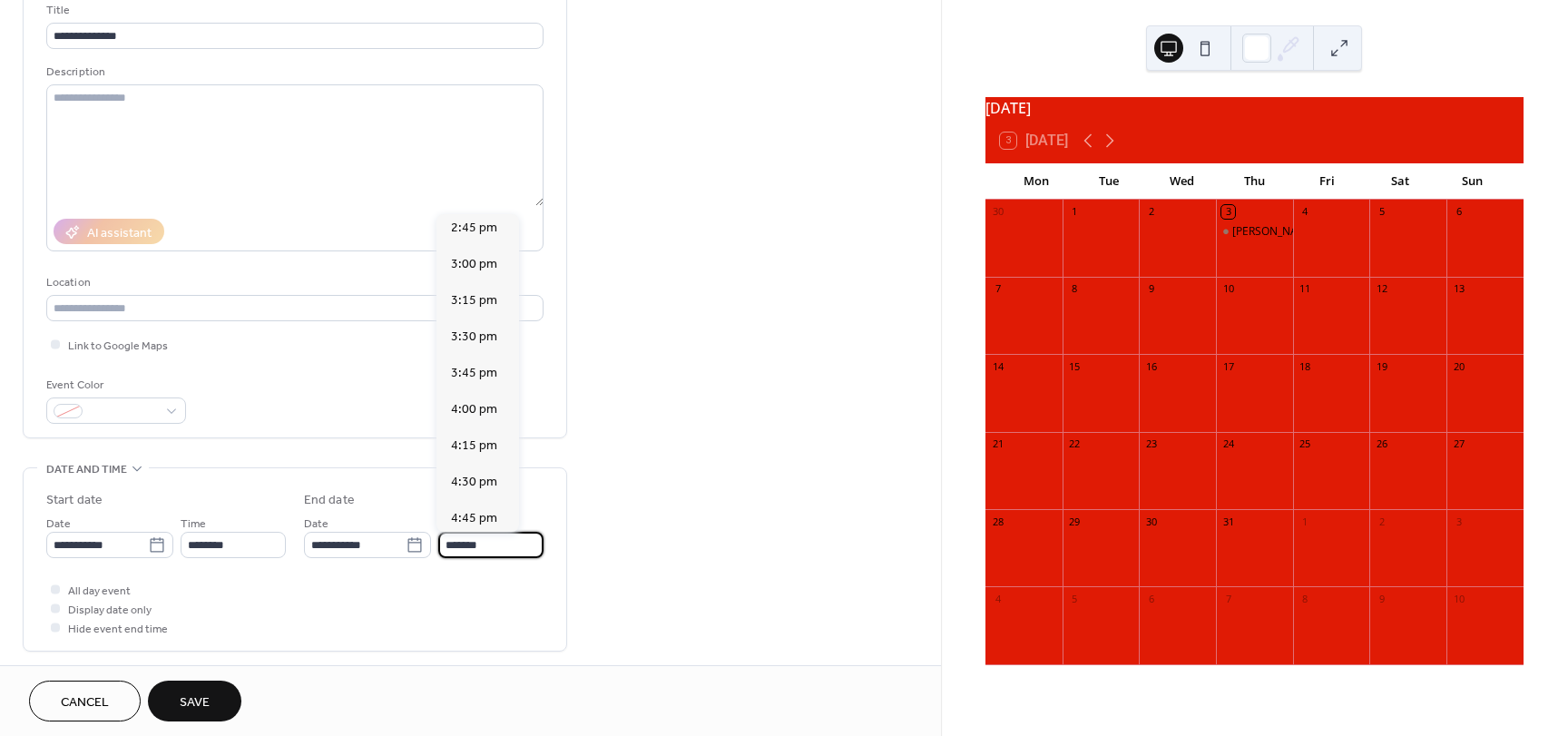 scroll, scrollTop: 366, scrollLeft: 0, axis: vertical 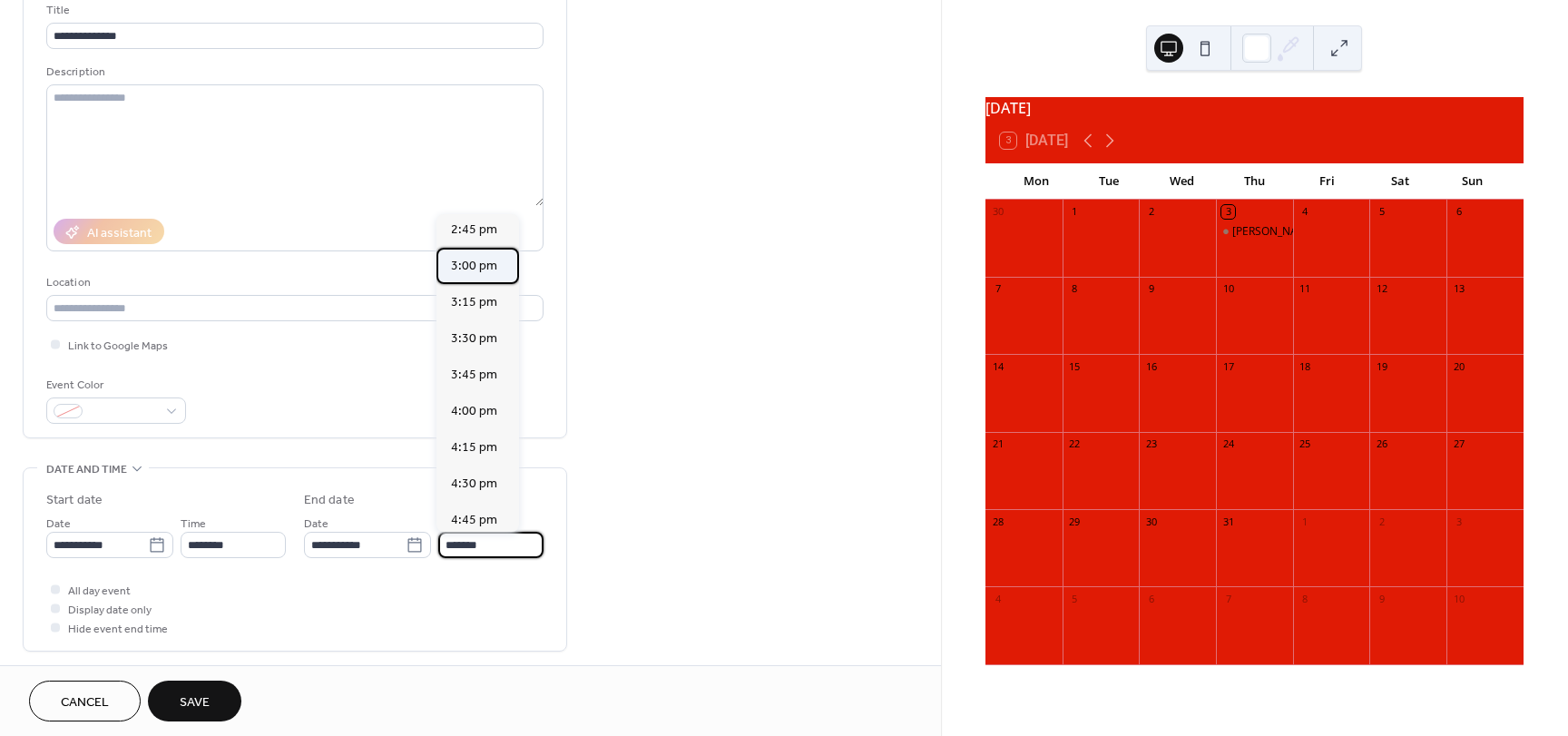 click on "3:00 pm" at bounding box center [474, 266] 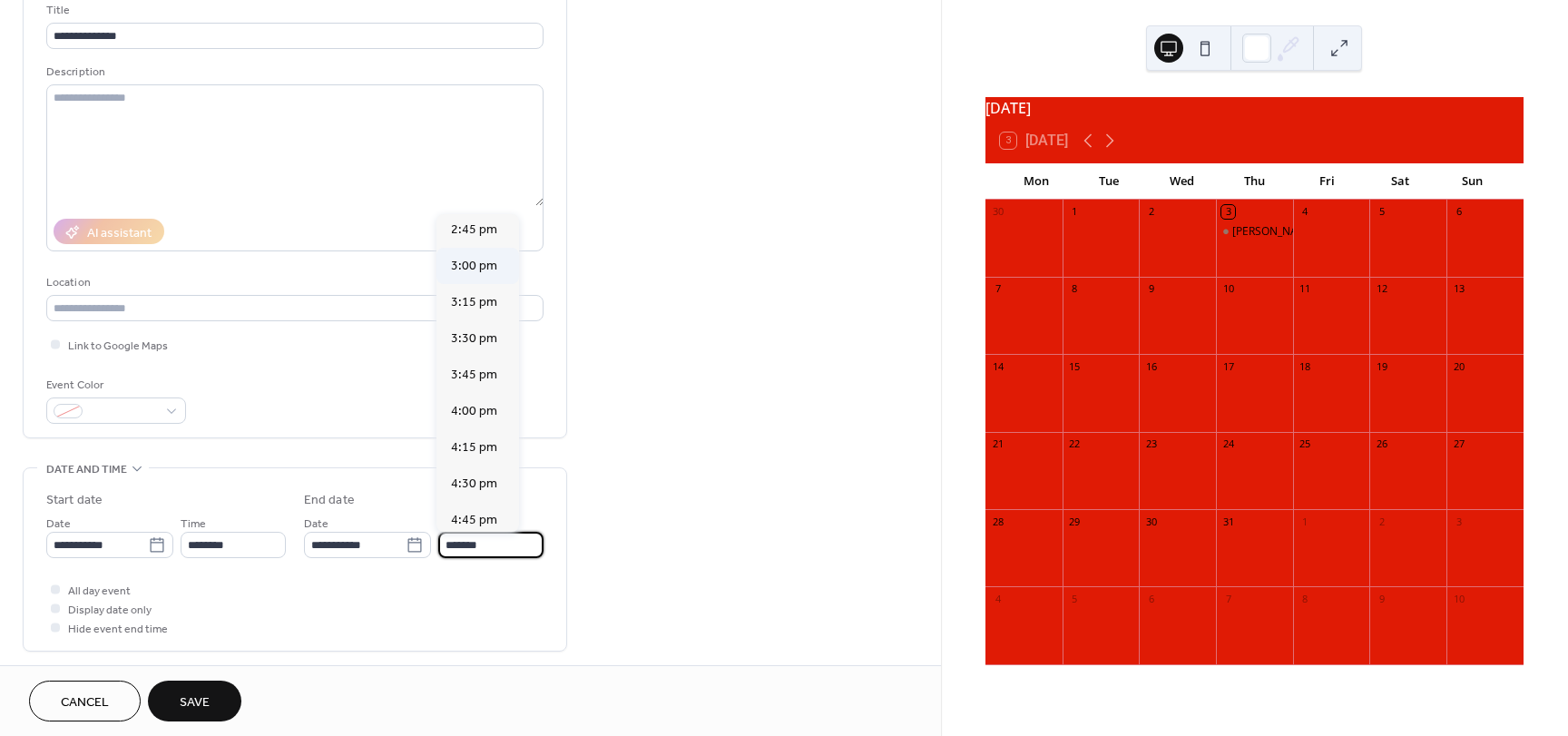 type on "*******" 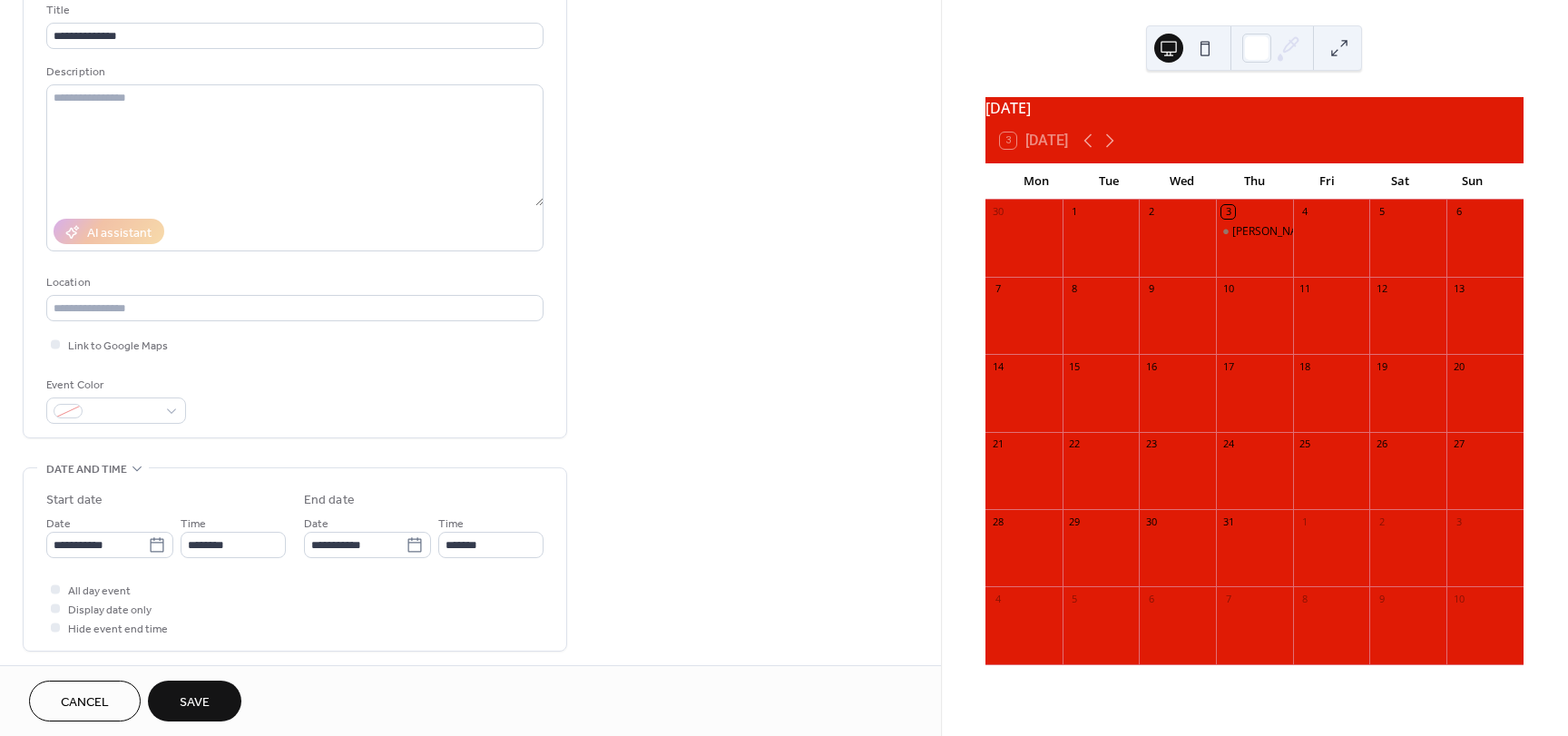 click on "Save" at bounding box center [194, 702] 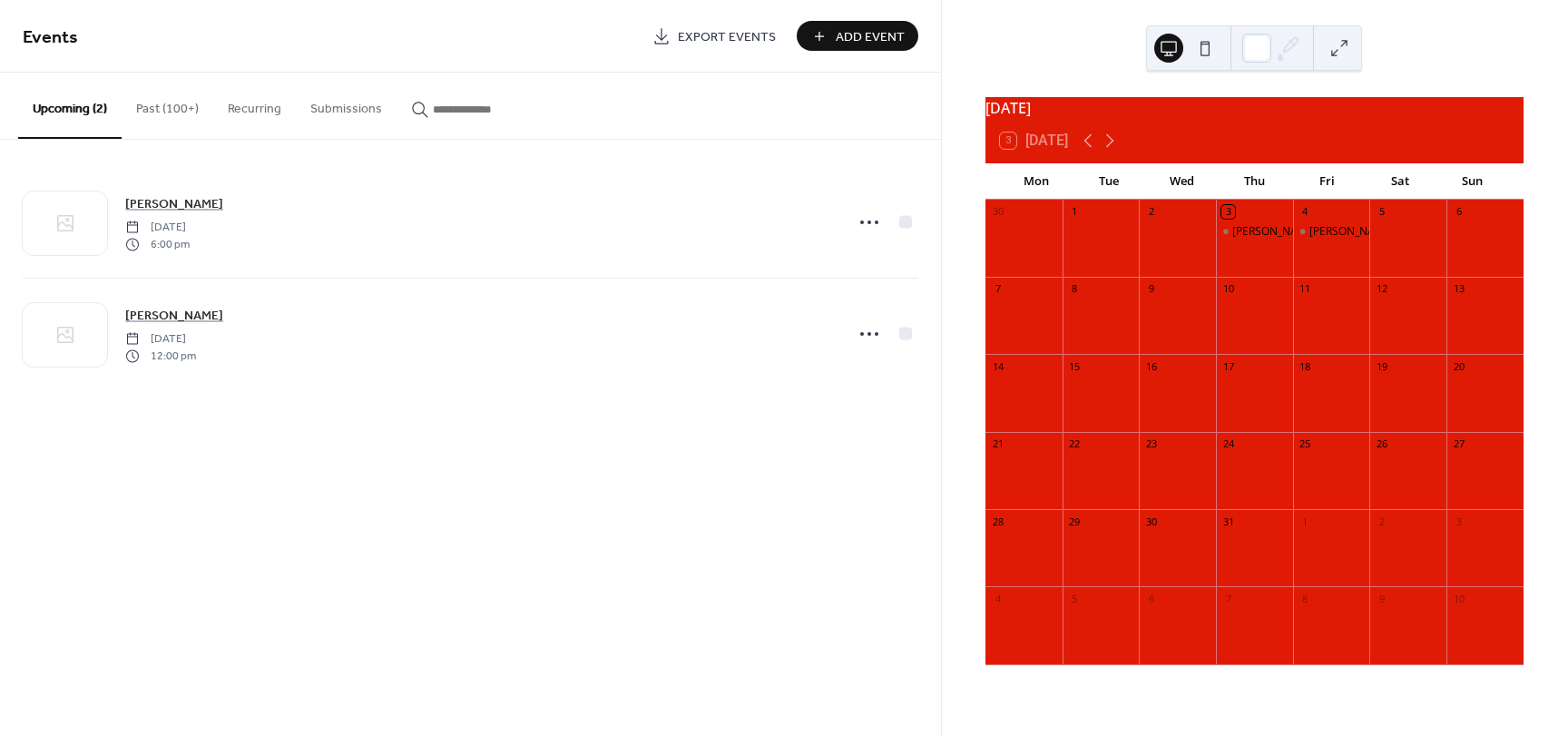 click on "Add Event" at bounding box center [870, 37] 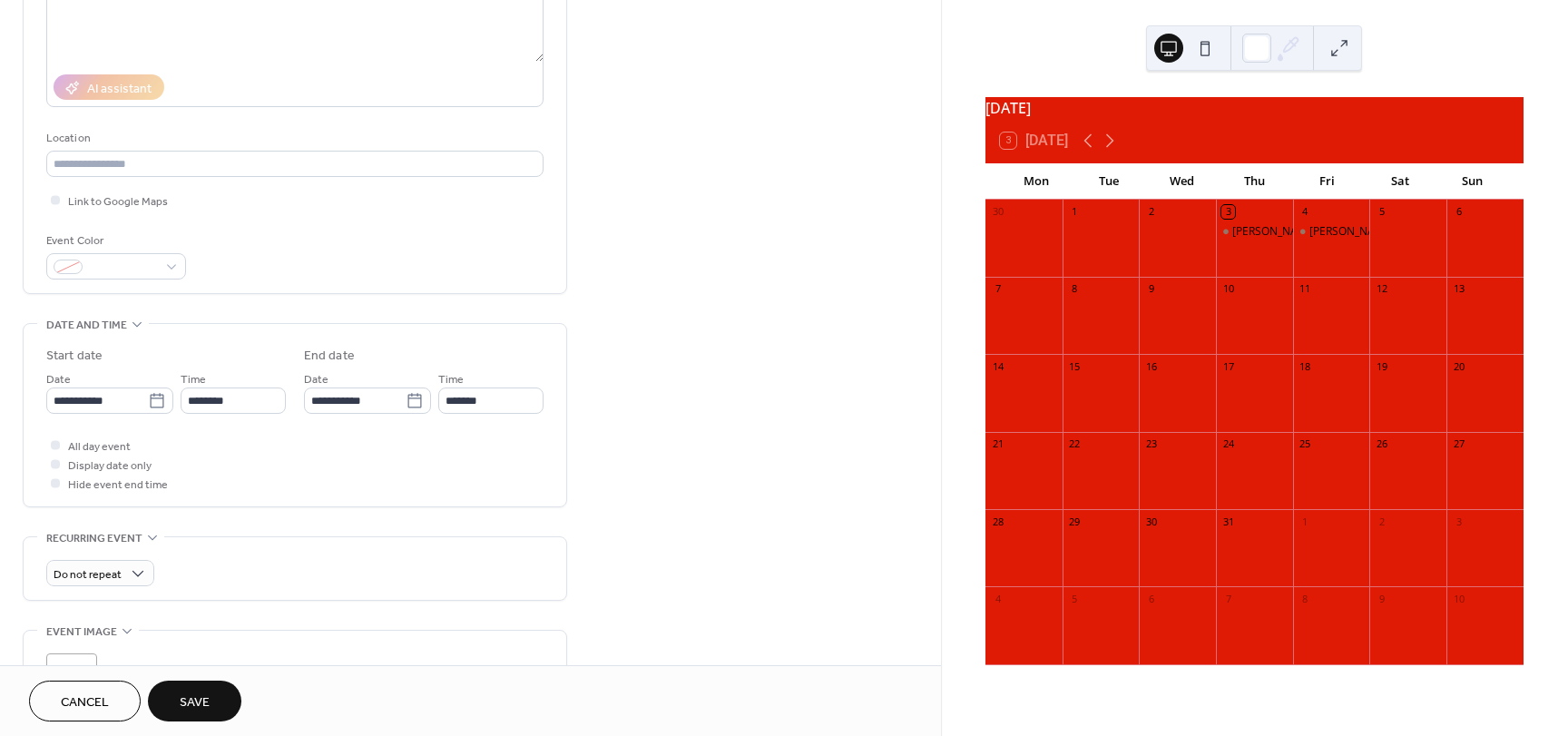 scroll, scrollTop: 270, scrollLeft: 0, axis: vertical 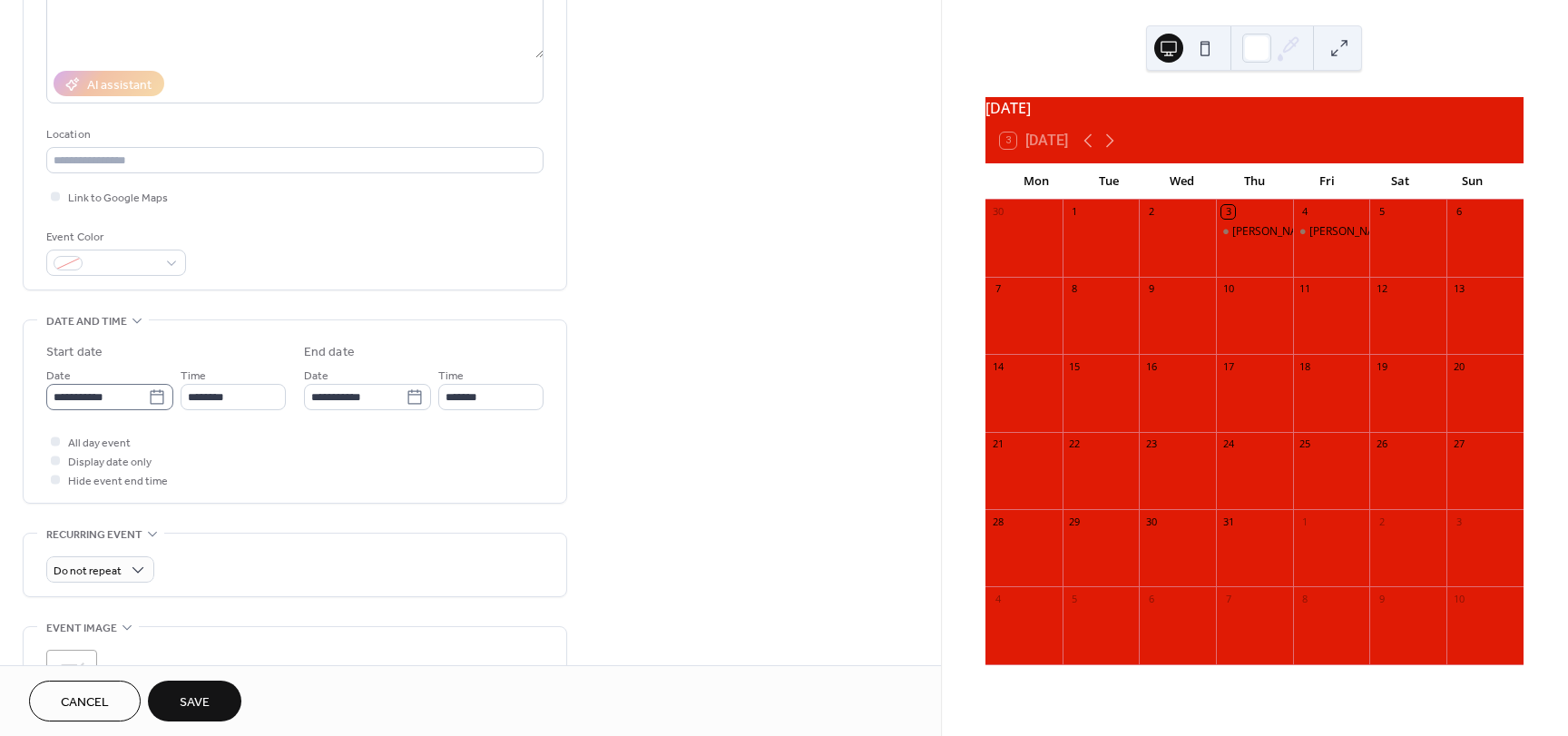 type on "**********" 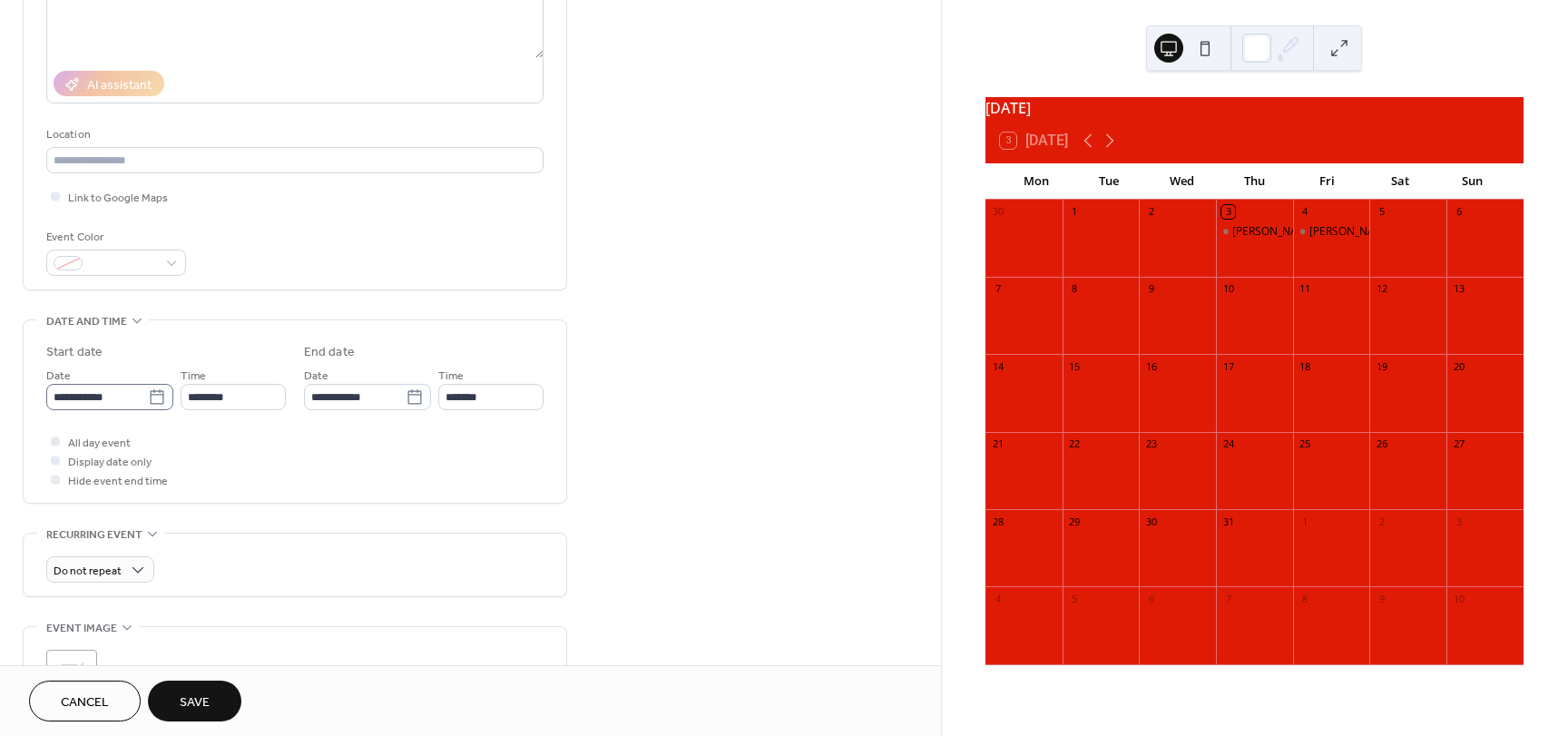 click 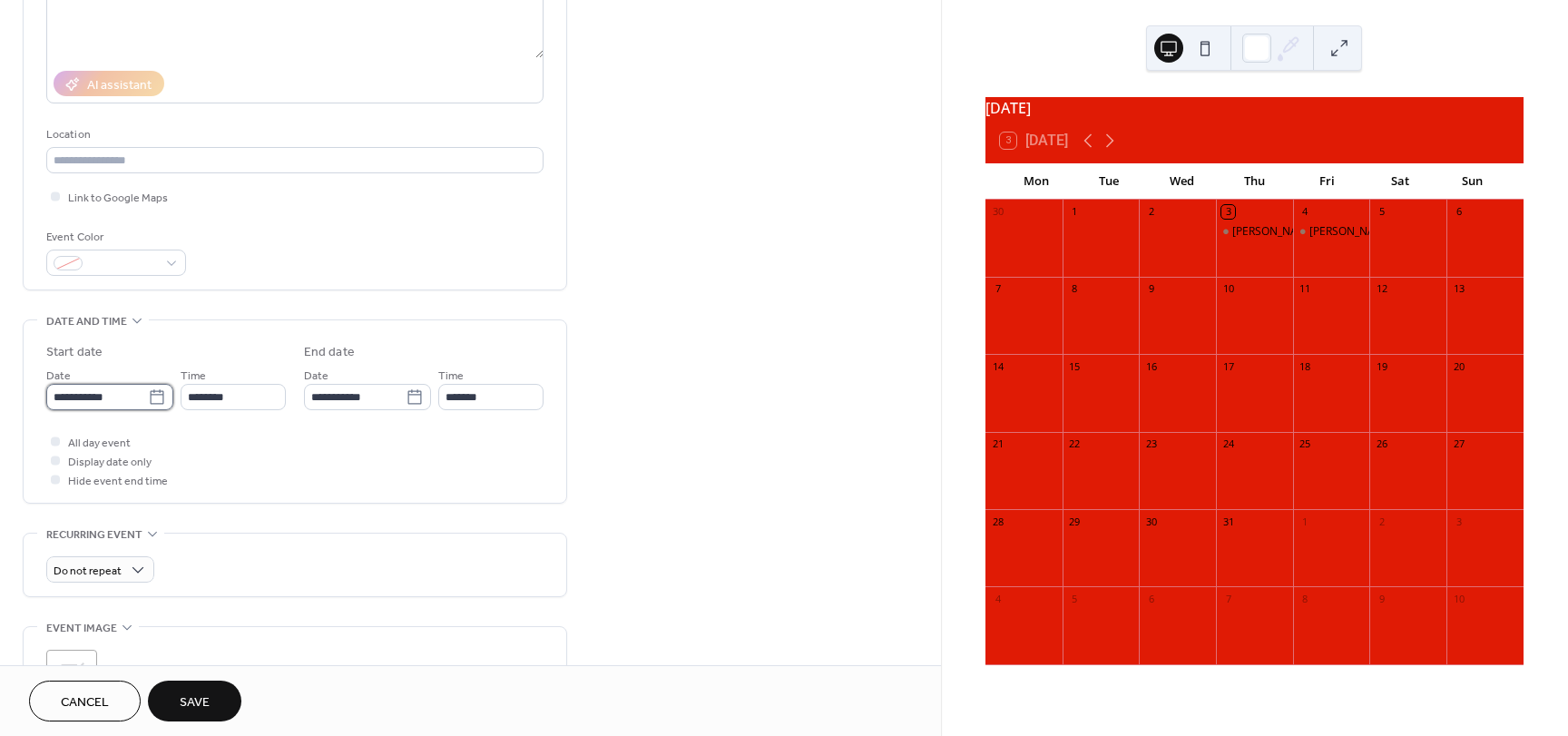 click on "**********" at bounding box center [97, 397] 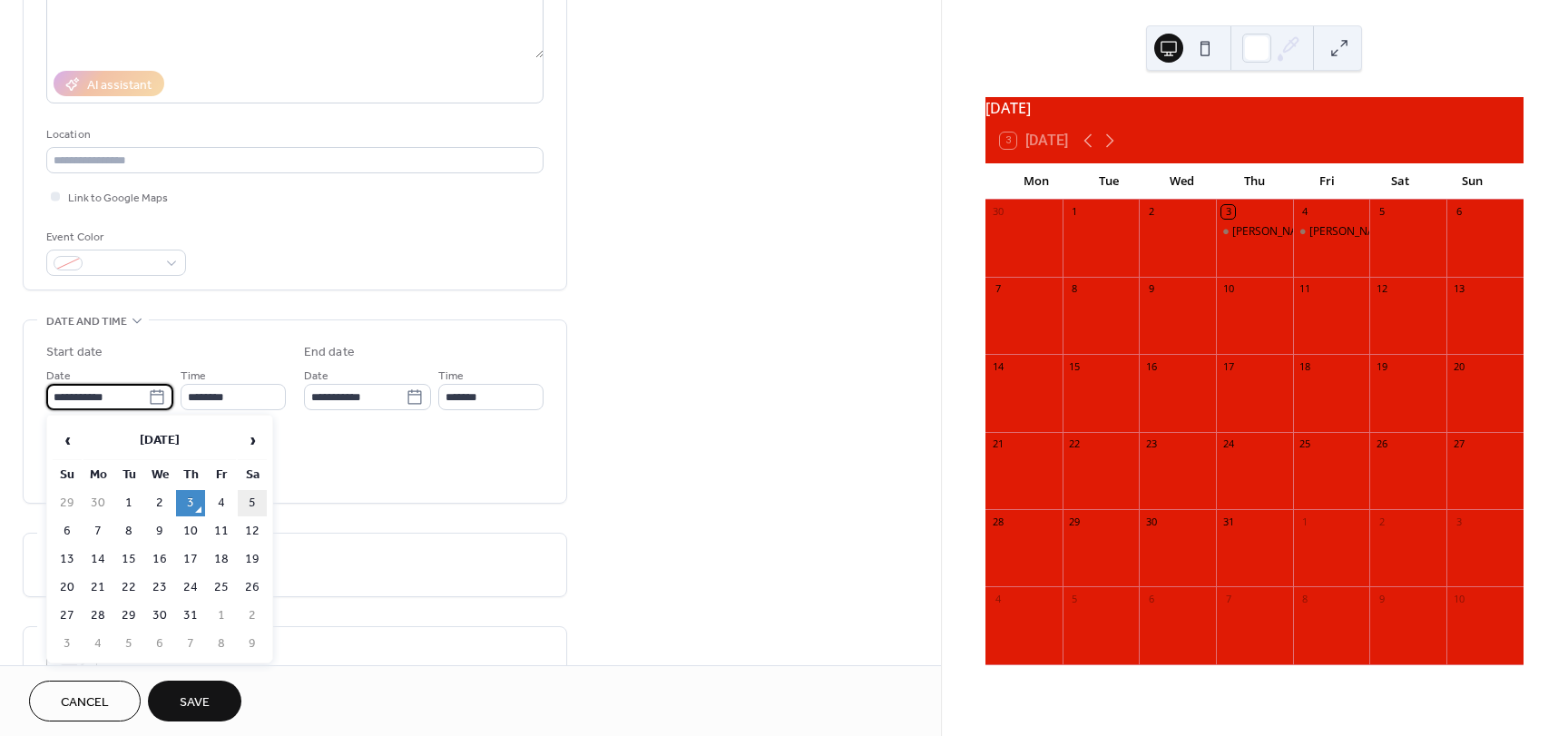 click on "5" at bounding box center [252, 503] 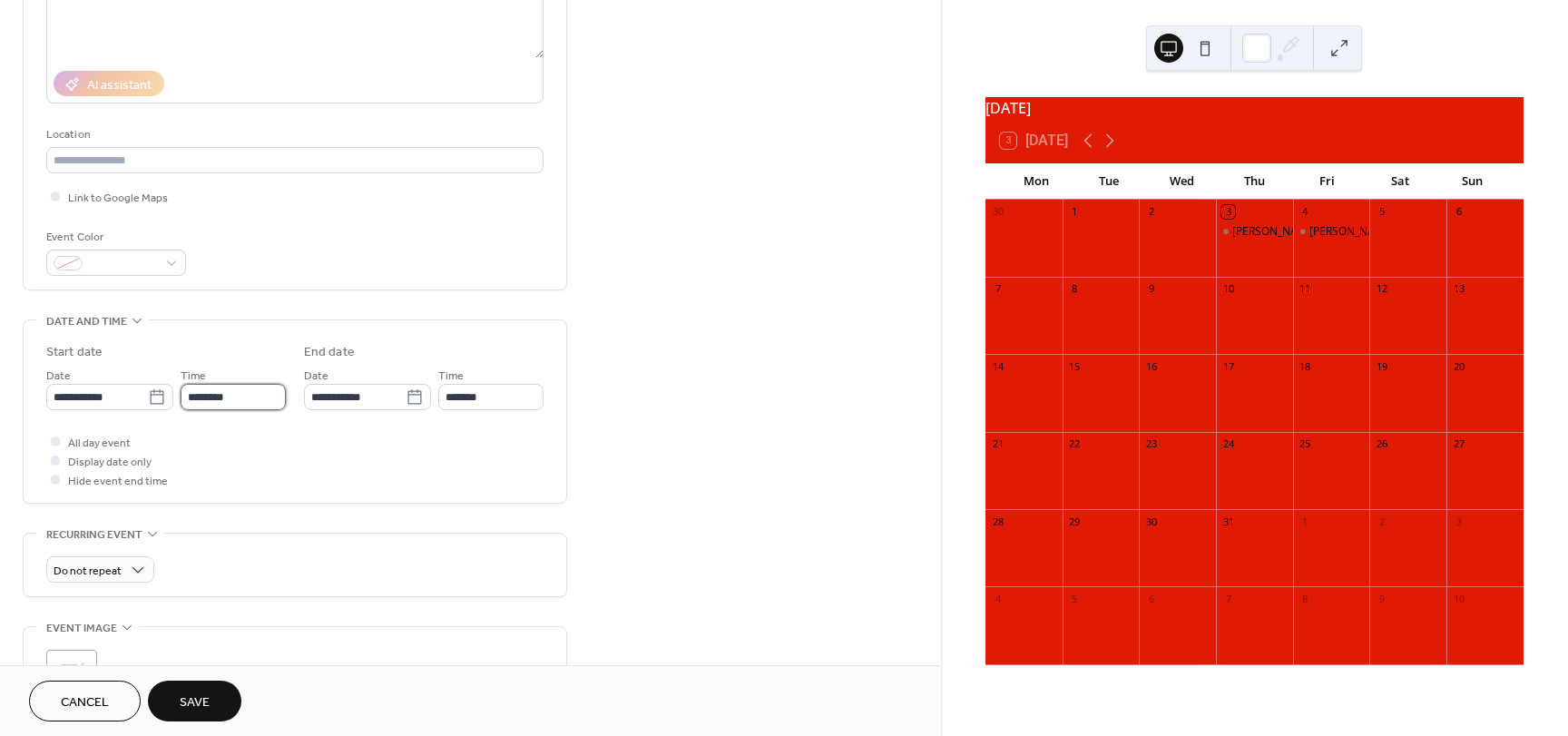 click on "********" at bounding box center [233, 397] 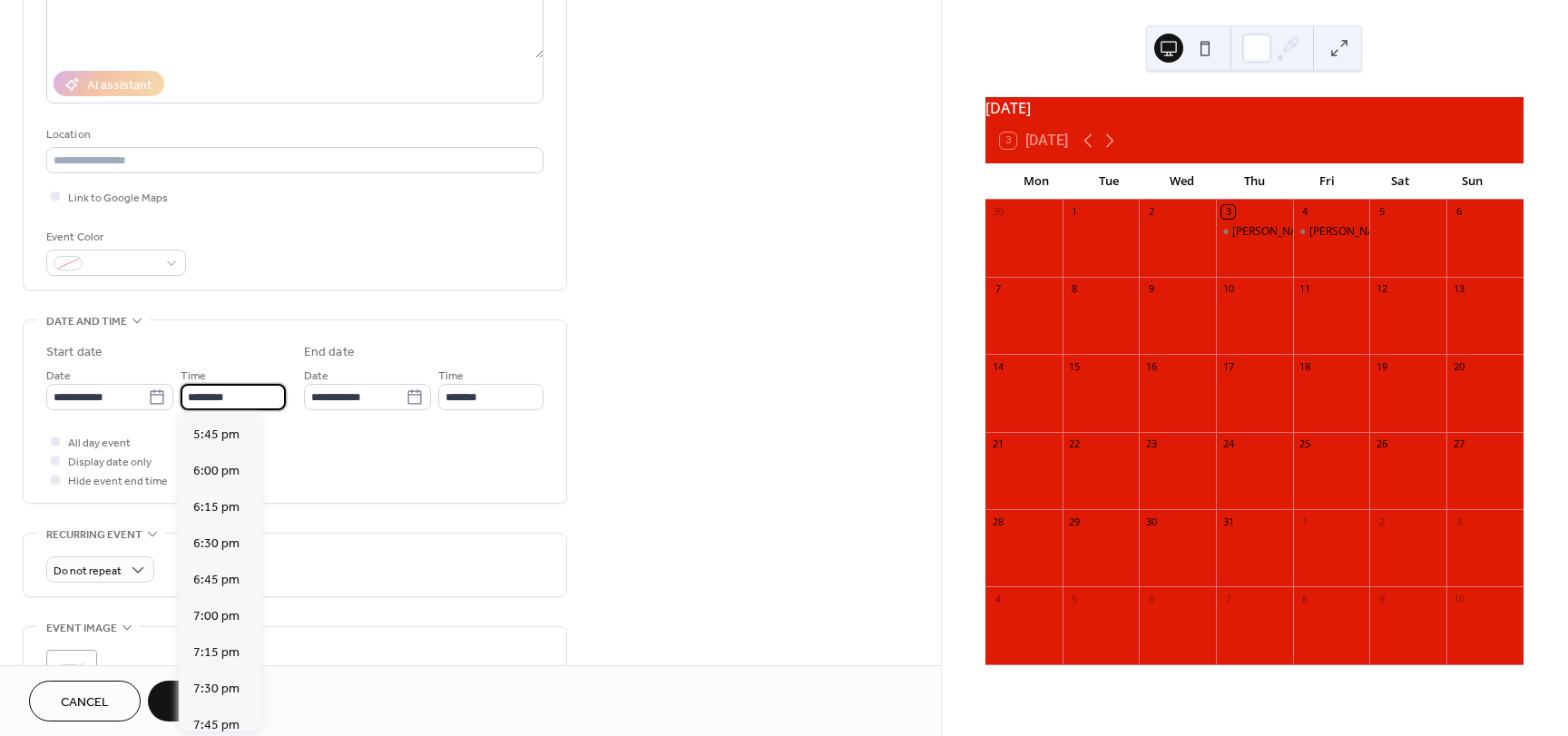 scroll, scrollTop: 2577, scrollLeft: 0, axis: vertical 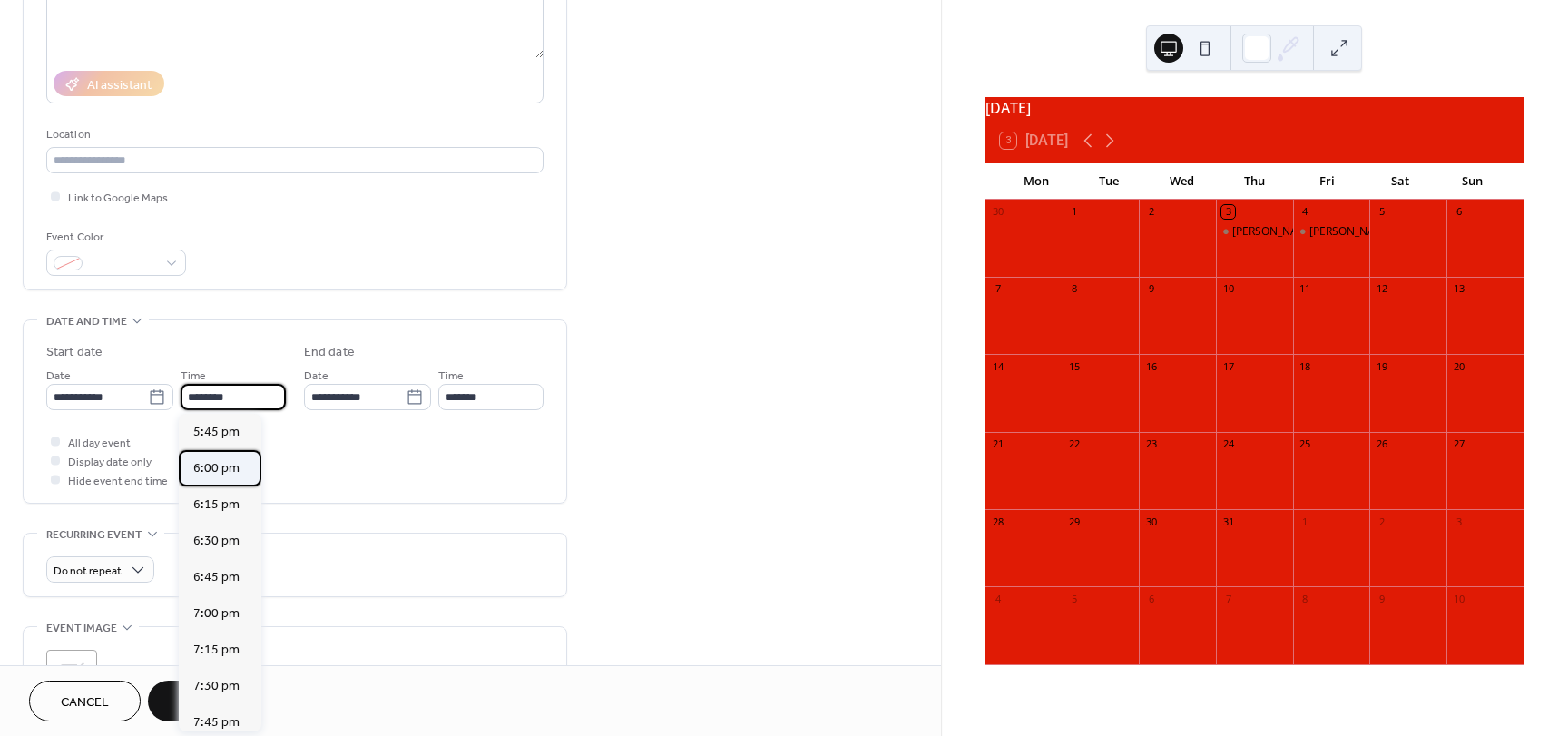 click on "6:00 pm" at bounding box center (216, 468) 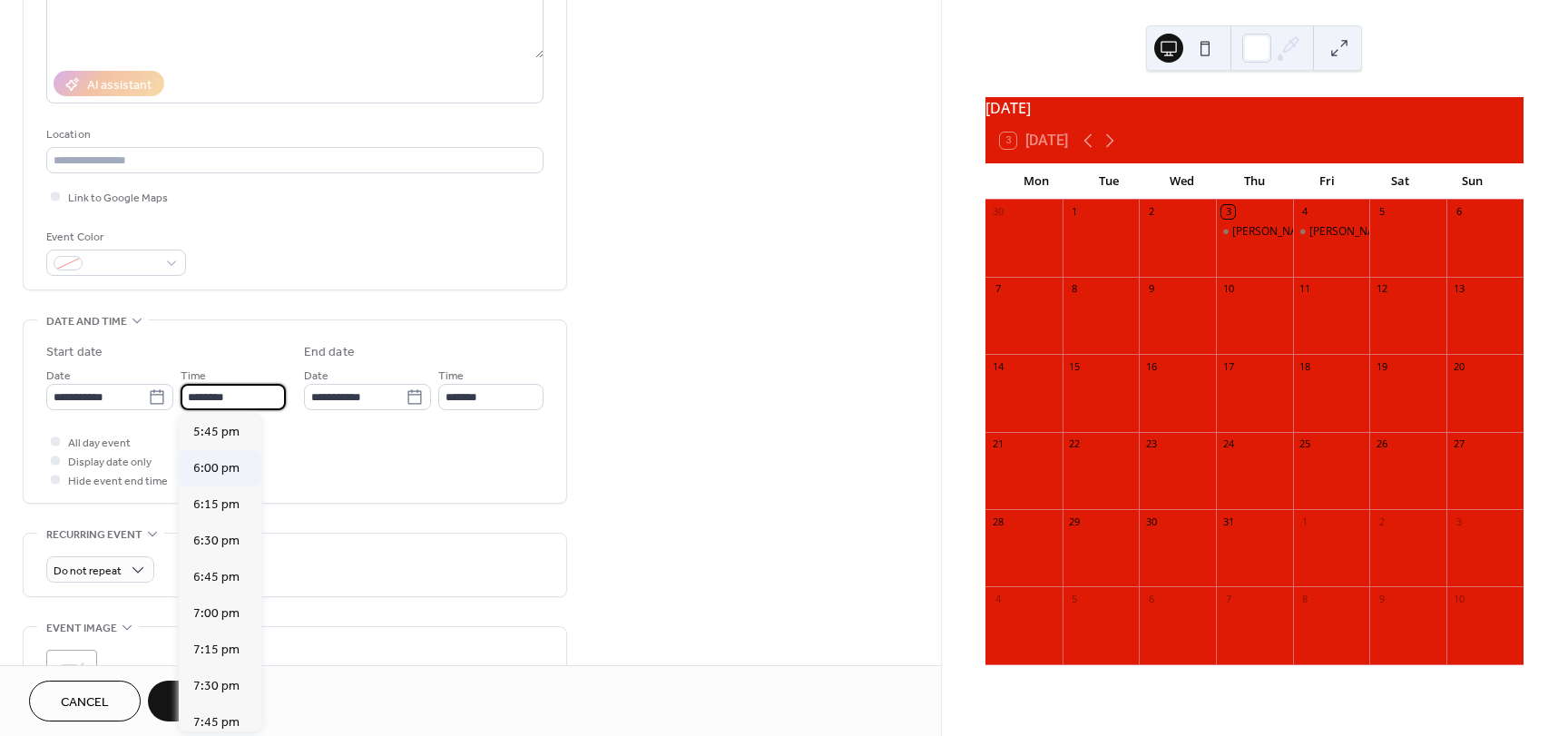 type on "*******" 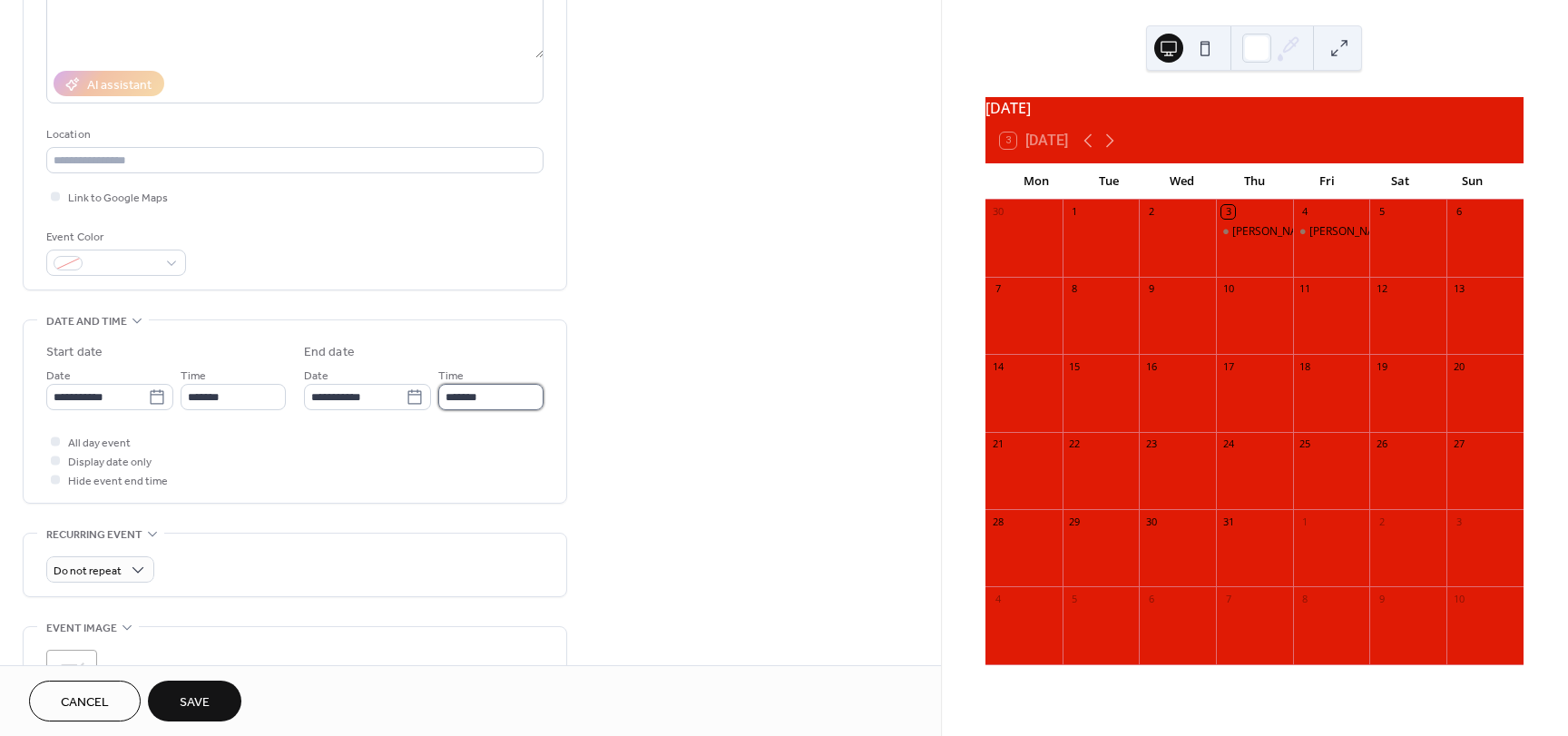 click on "*******" at bounding box center [491, 397] 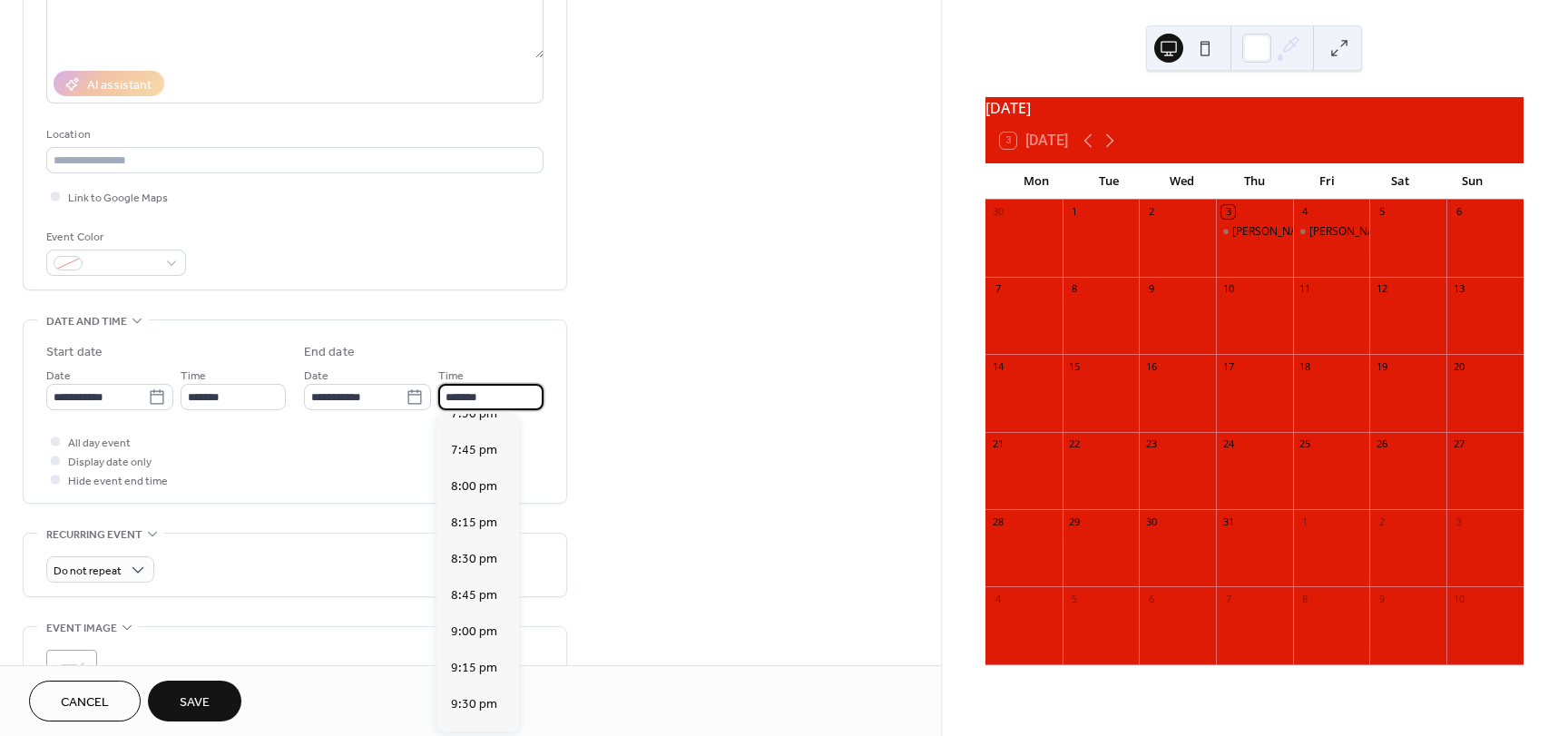 scroll, scrollTop: 209, scrollLeft: 0, axis: vertical 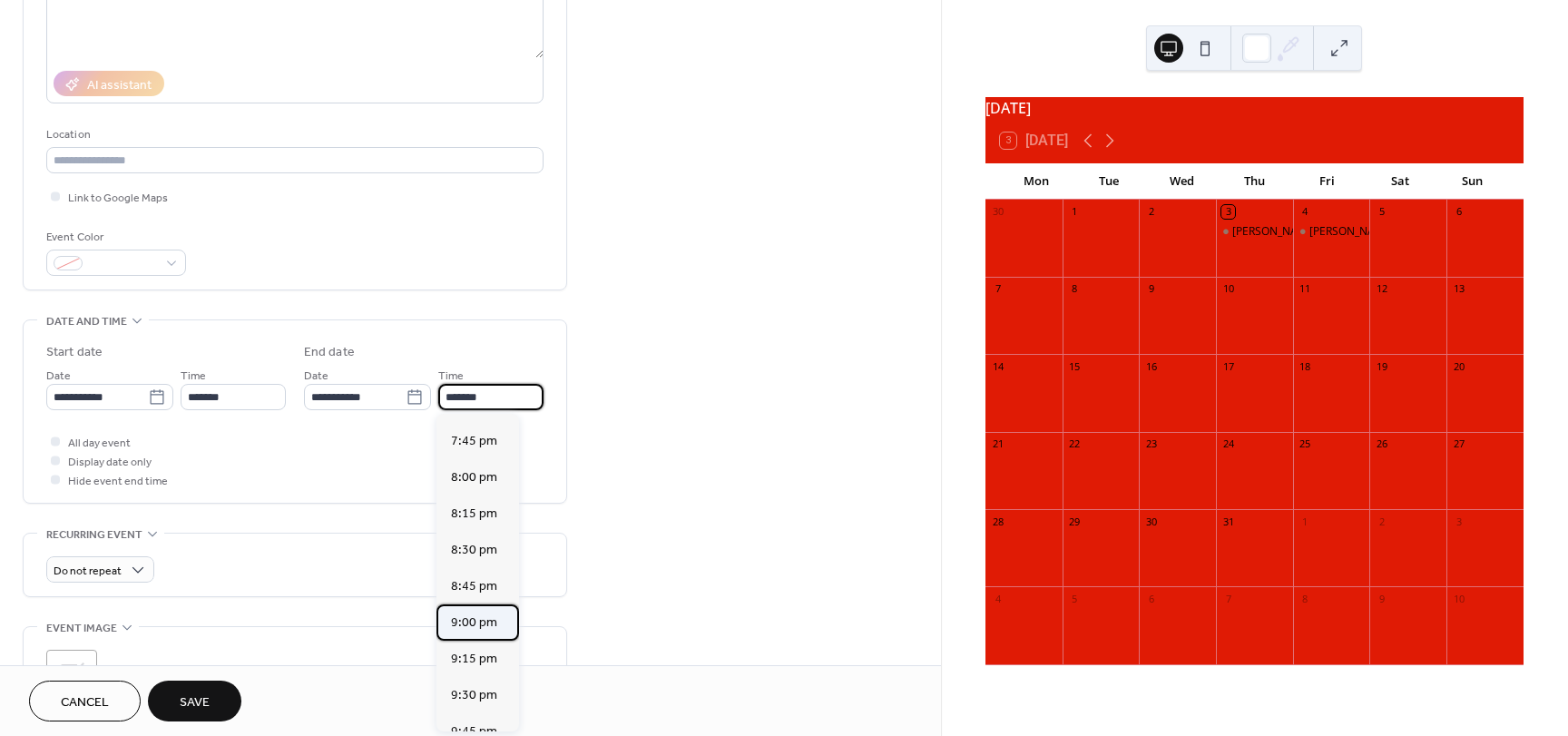 click on "9:00 pm" at bounding box center (474, 623) 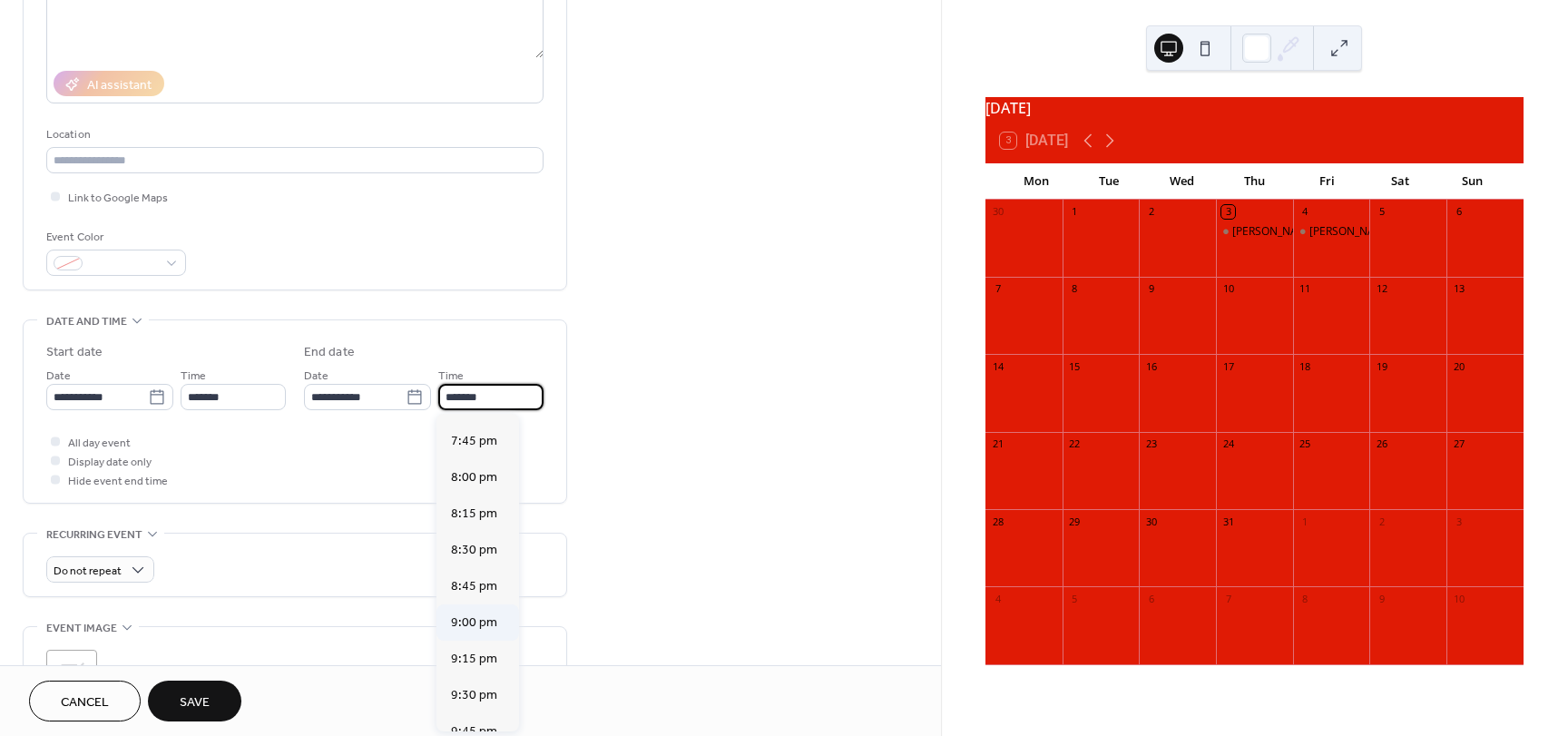 type on "*******" 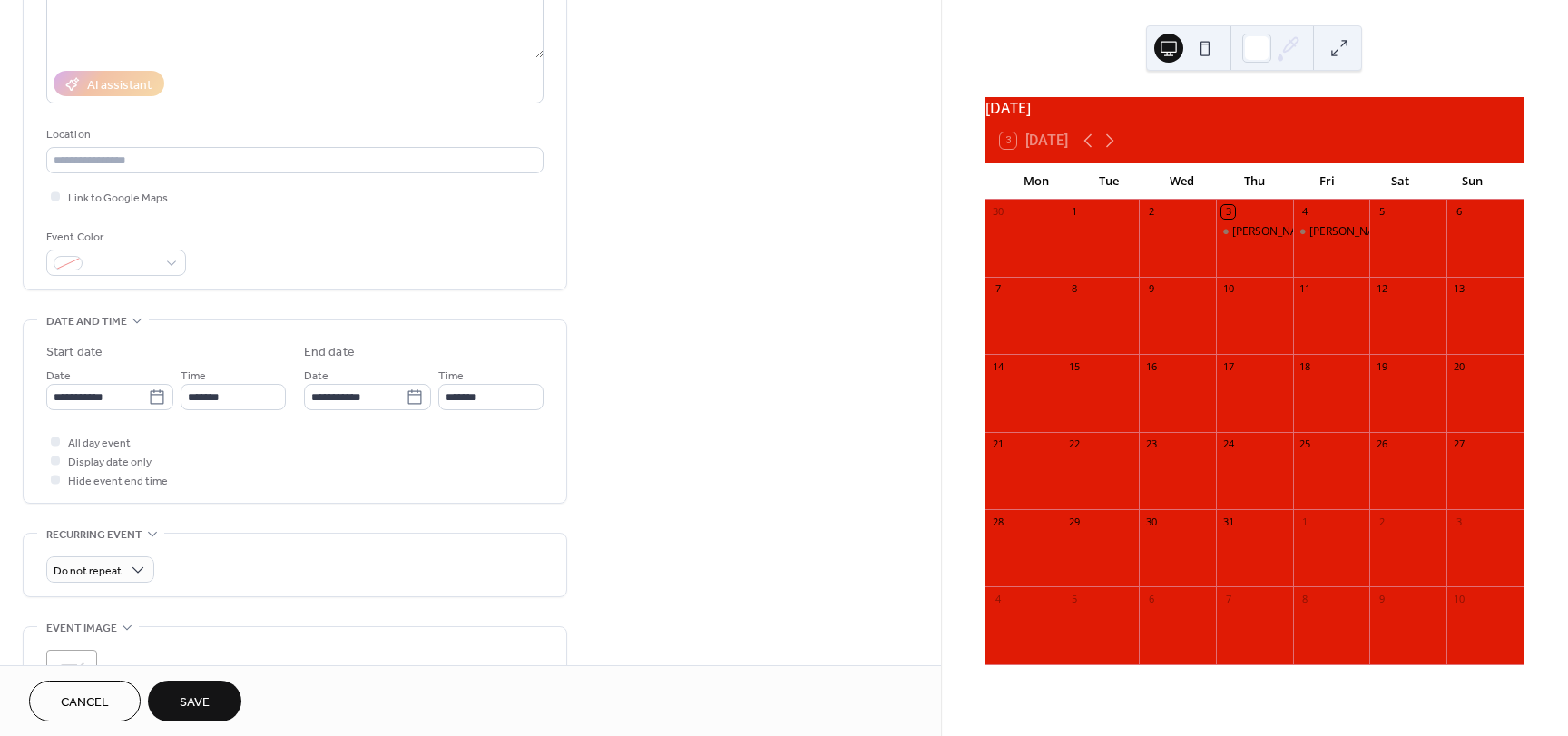 click on "Save" at bounding box center (194, 702) 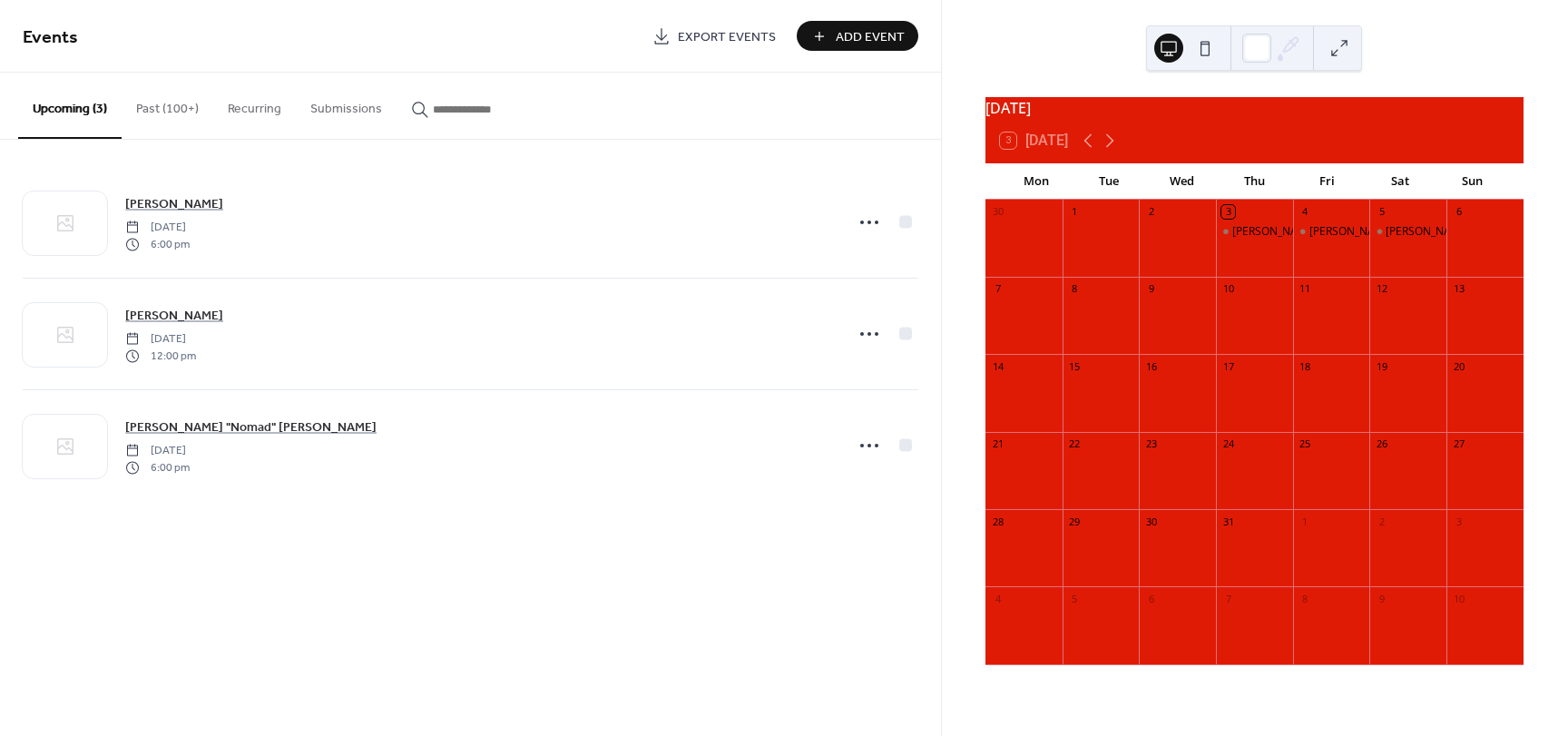 click on "Add Event" at bounding box center (870, 37) 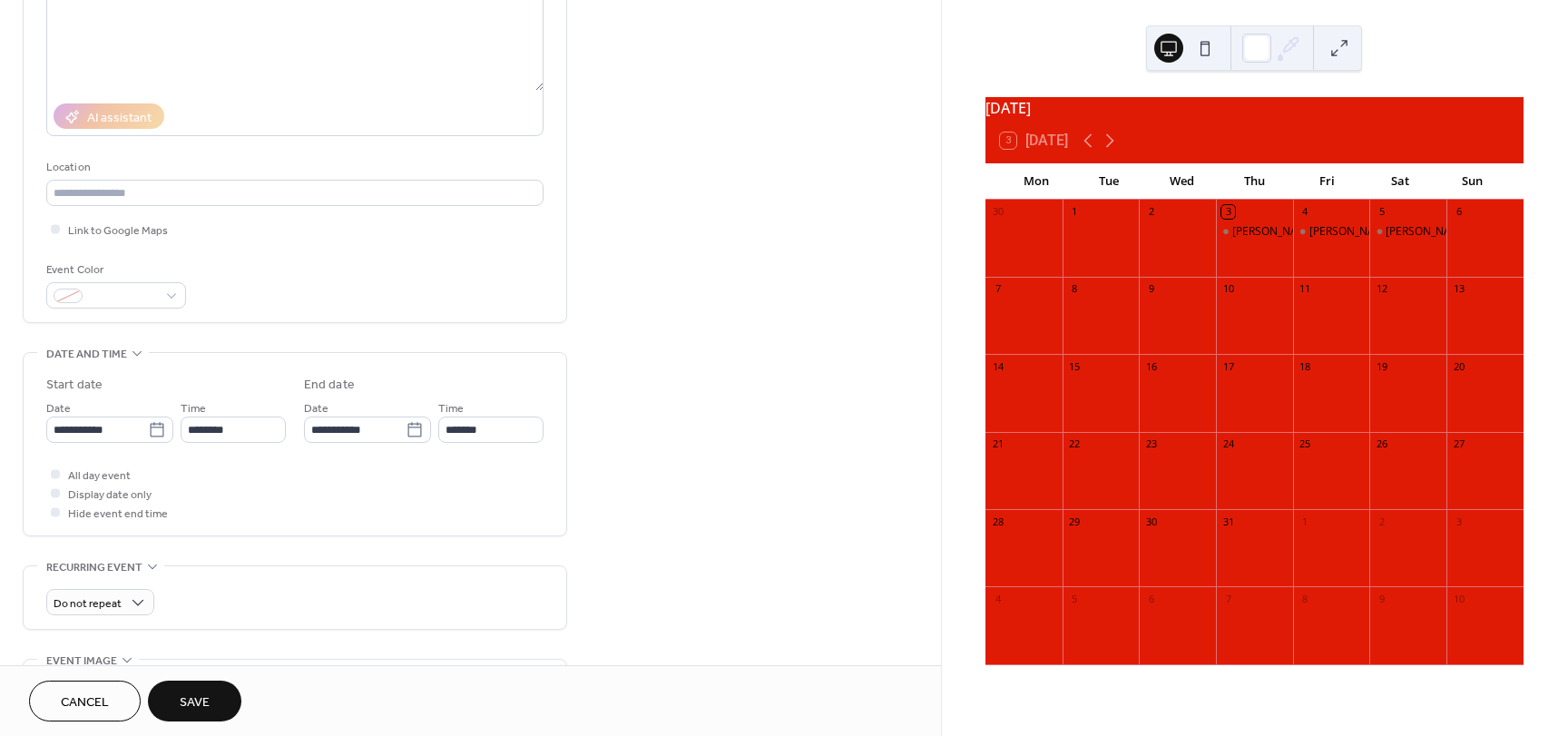 scroll, scrollTop: 286, scrollLeft: 0, axis: vertical 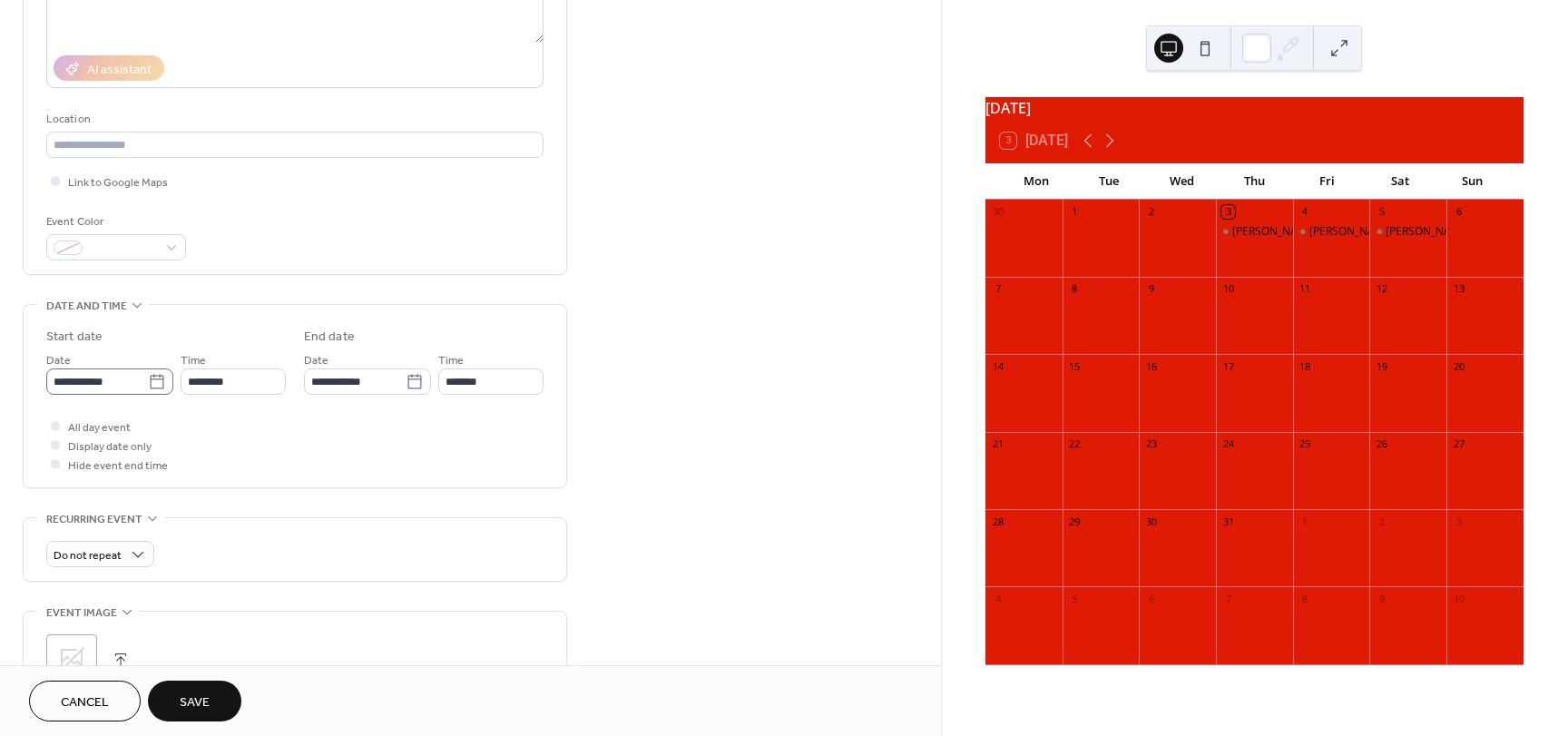 type on "****" 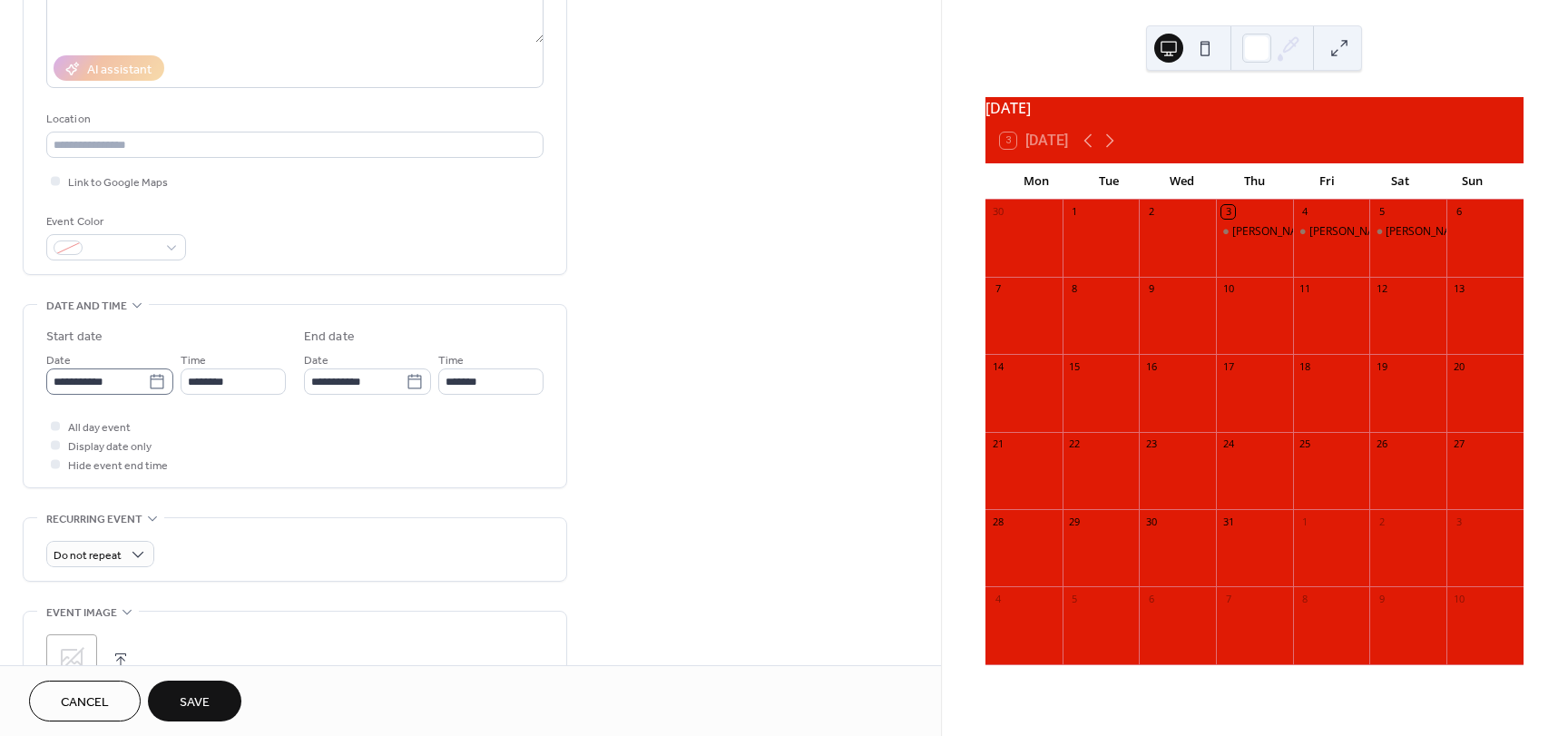 click on "**********" at bounding box center (110, 381) 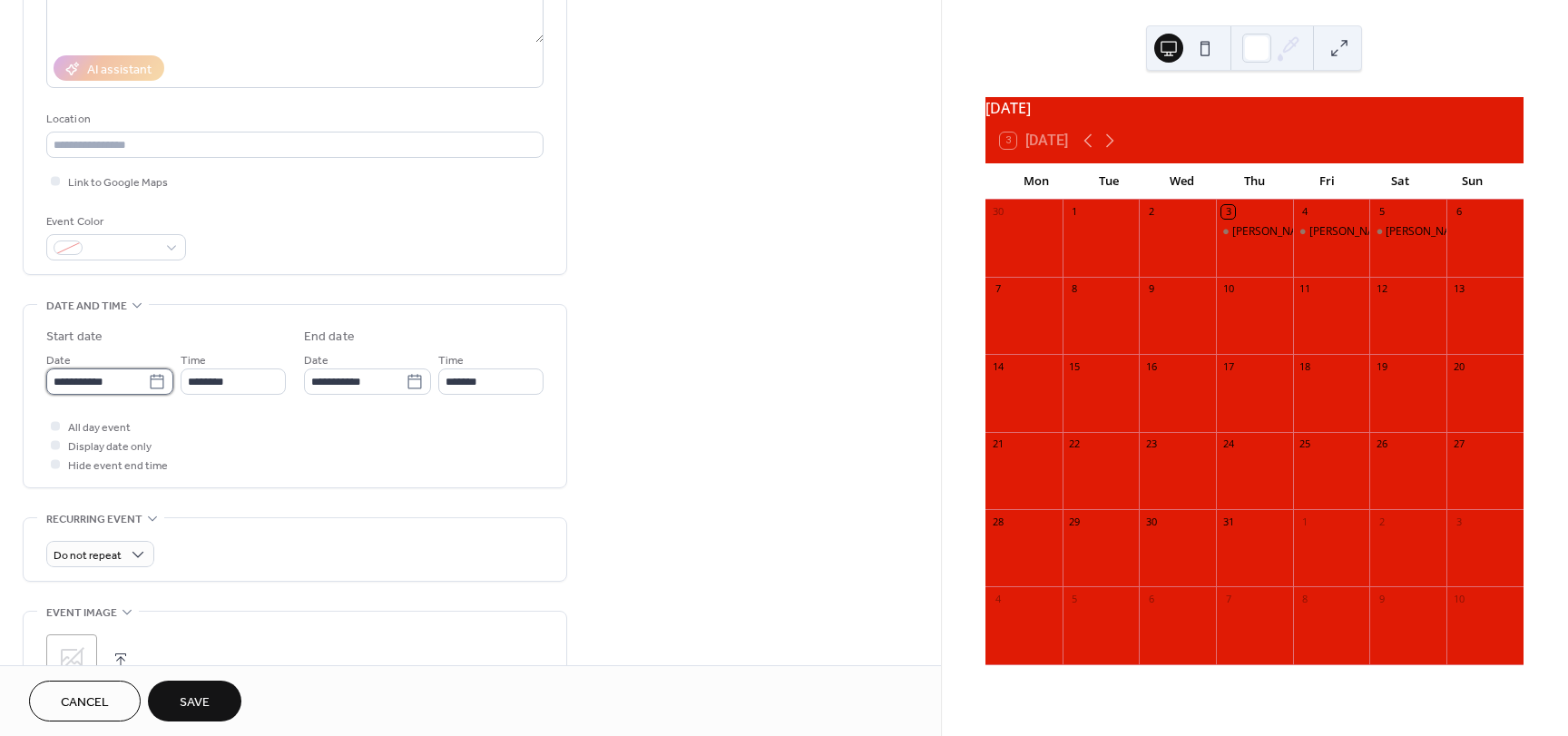 click on "**********" at bounding box center [97, 381] 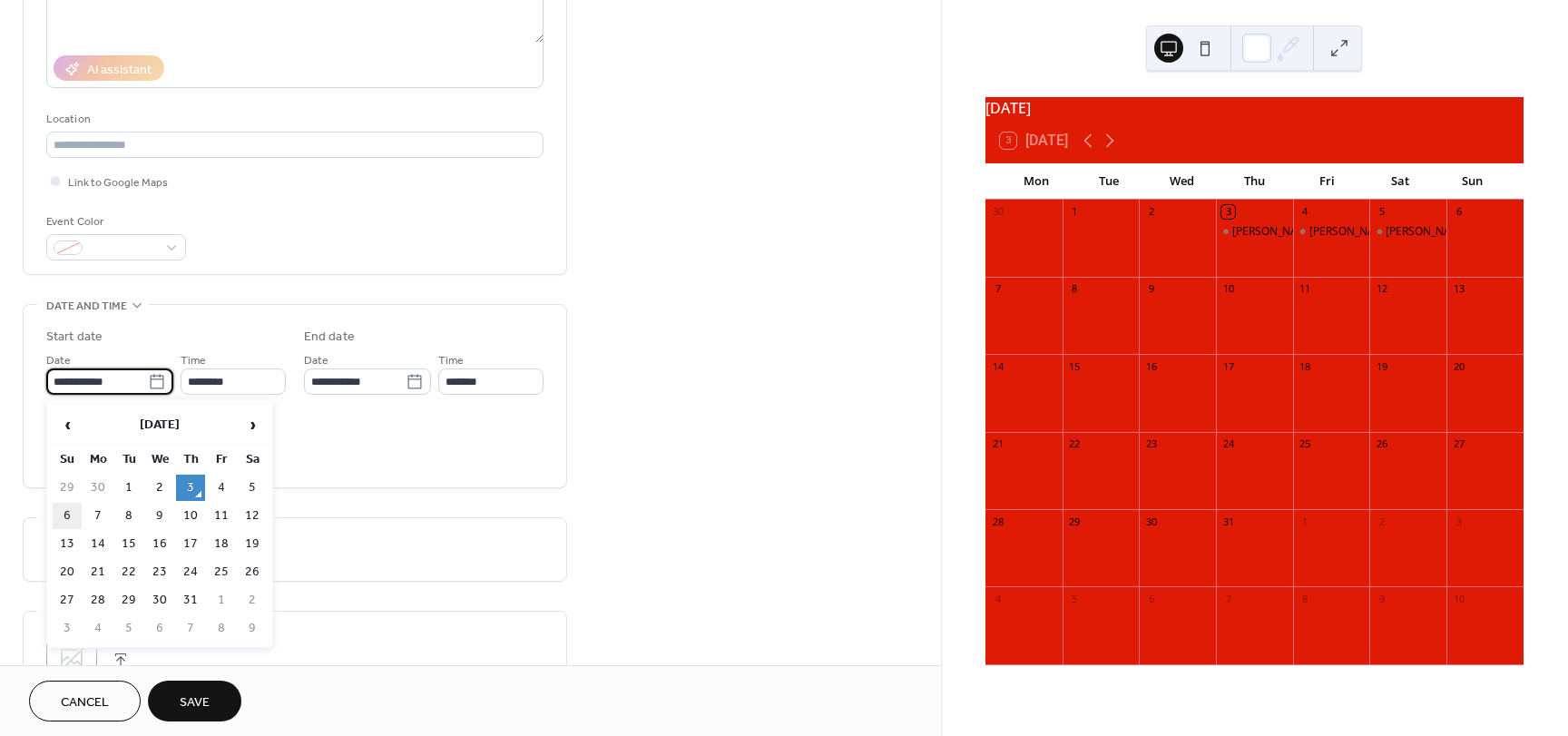 click on "6" at bounding box center (67, 515) 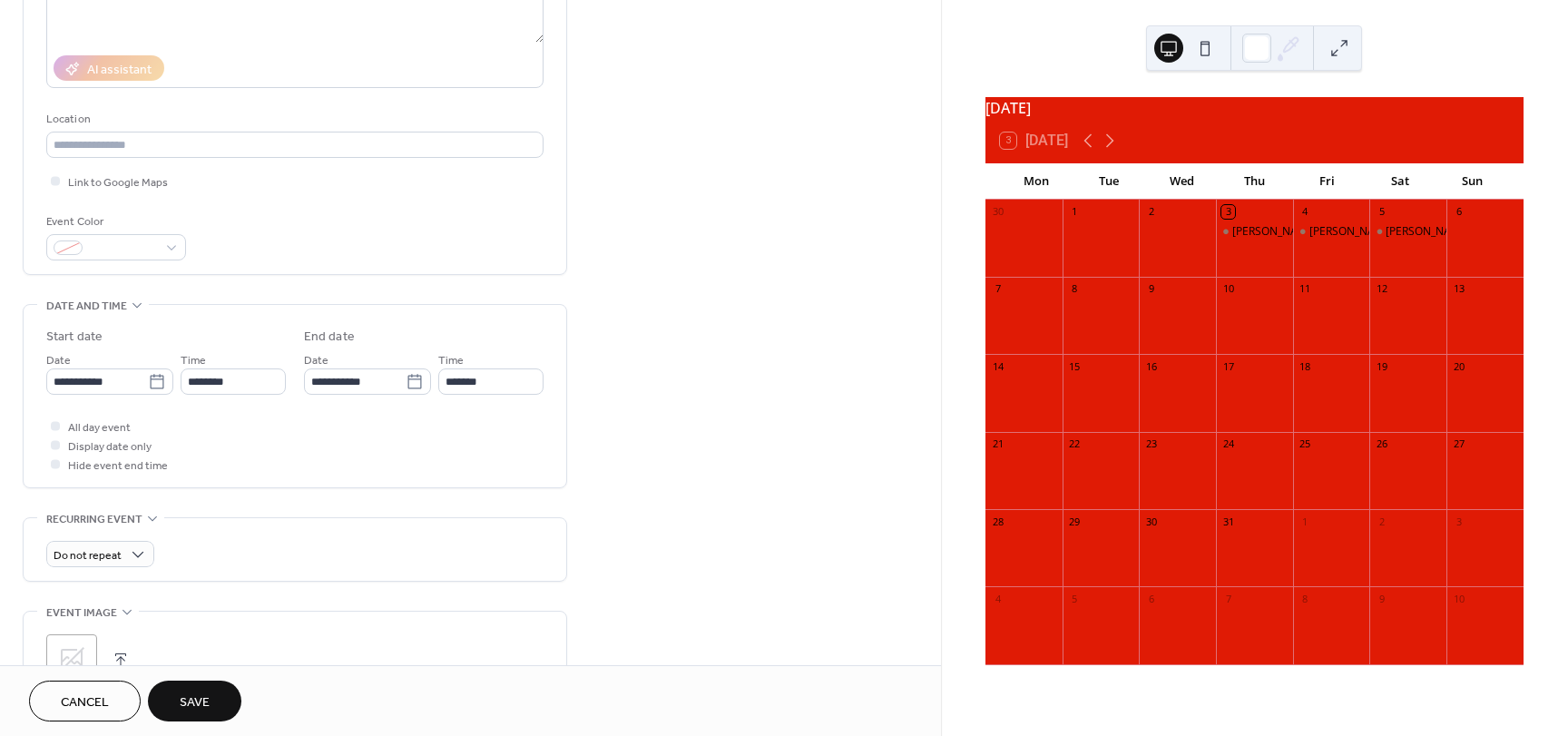 type on "**********" 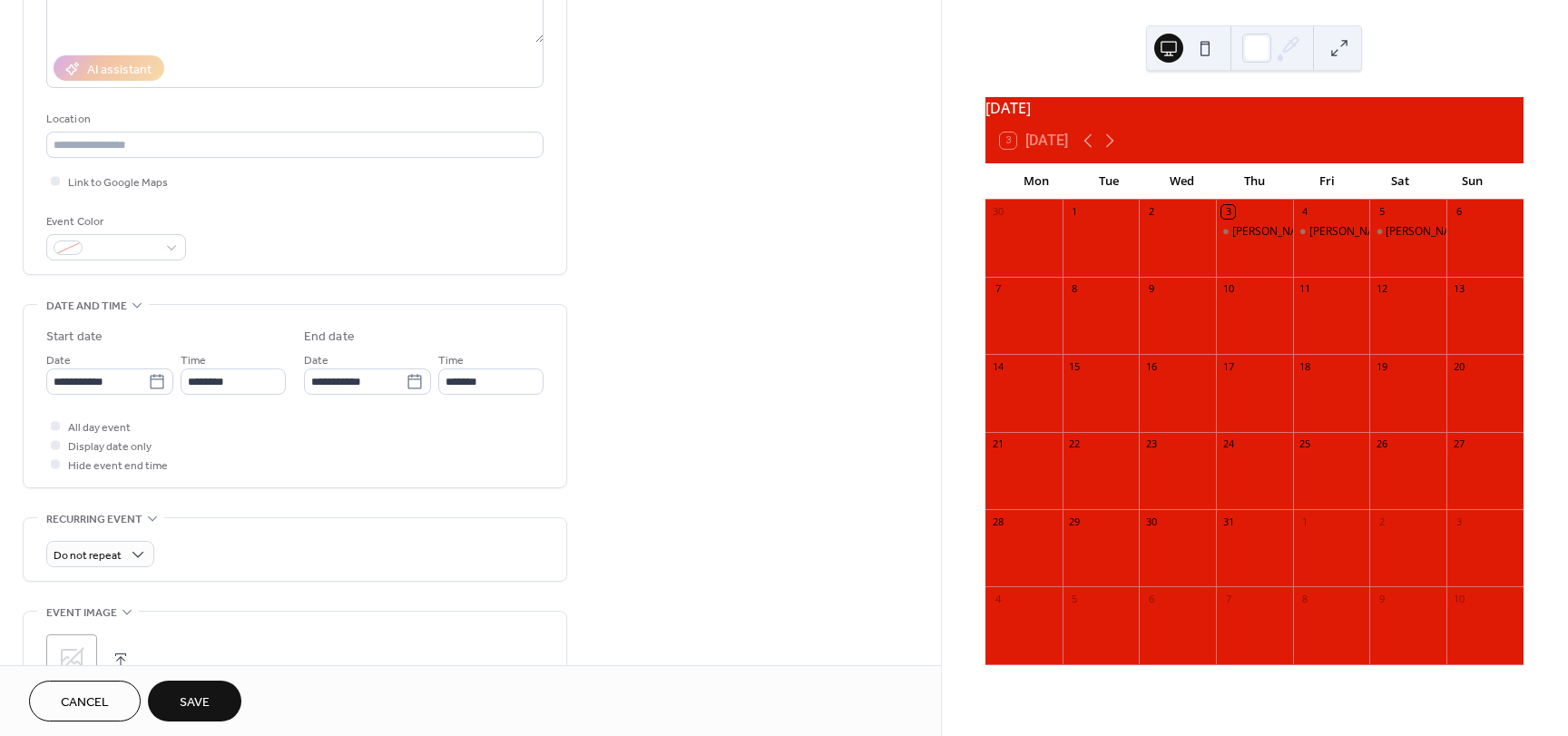 type on "**********" 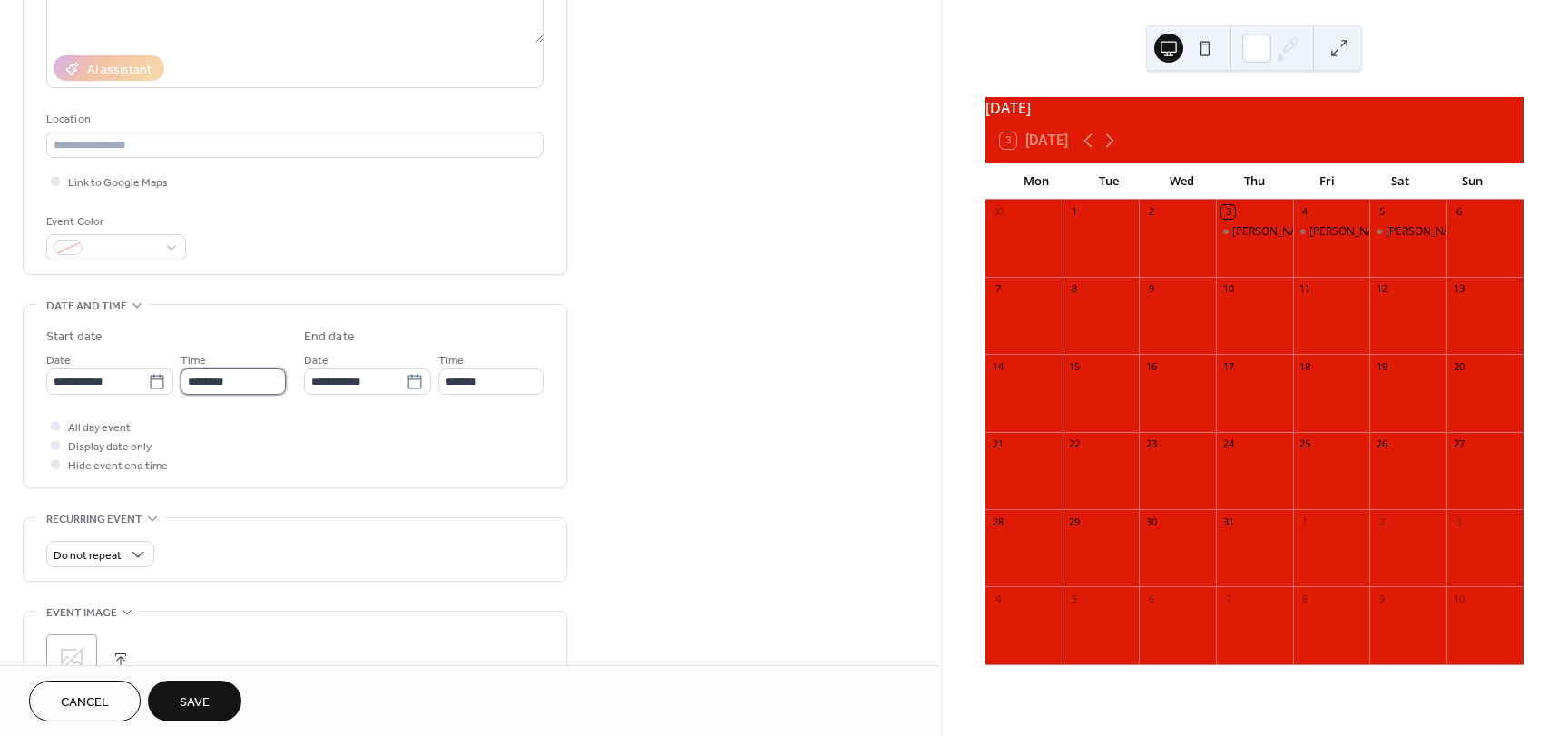 click on "********" at bounding box center (233, 381) 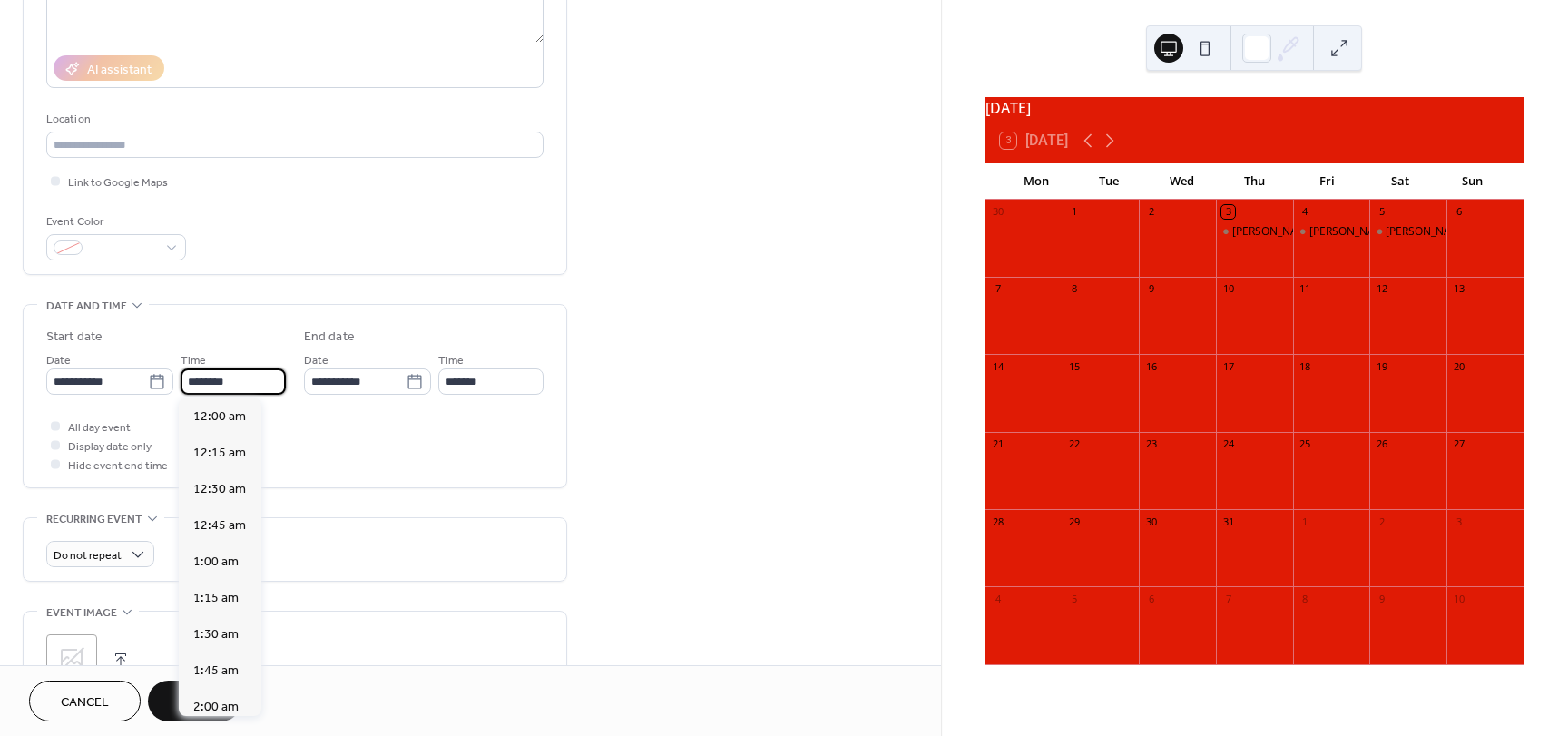 scroll, scrollTop: 1742, scrollLeft: 0, axis: vertical 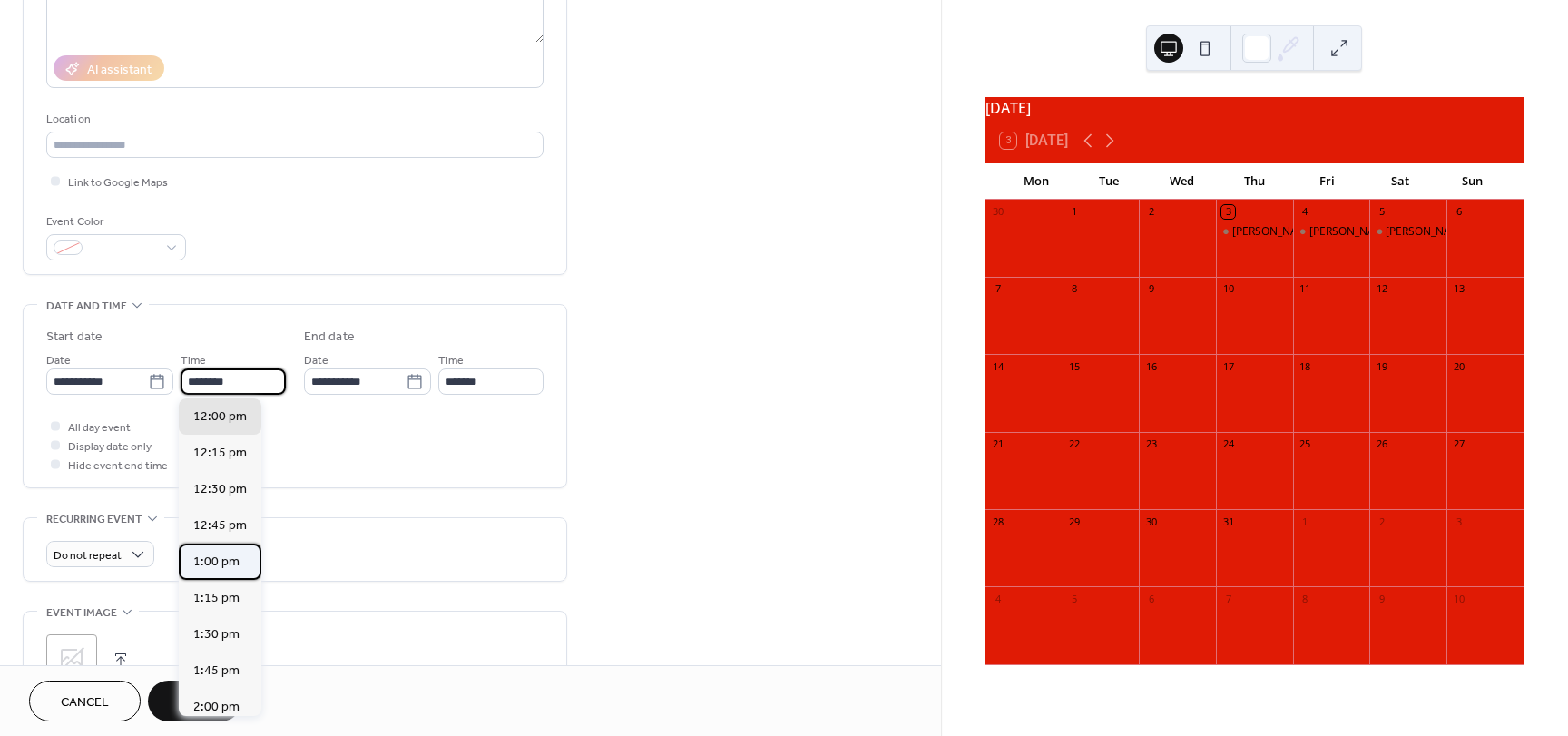 click on "1:00 pm" at bounding box center (216, 562) 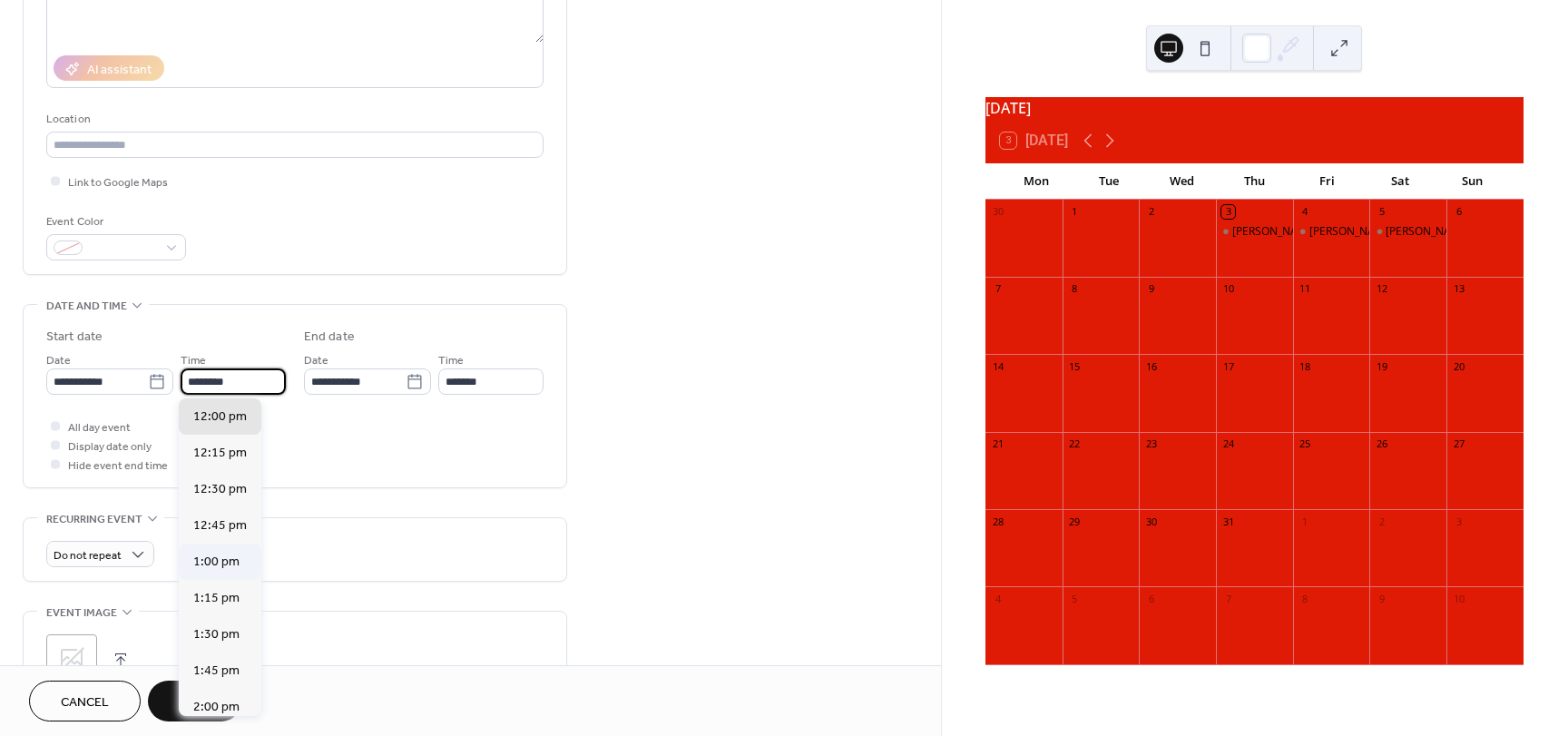 type on "*******" 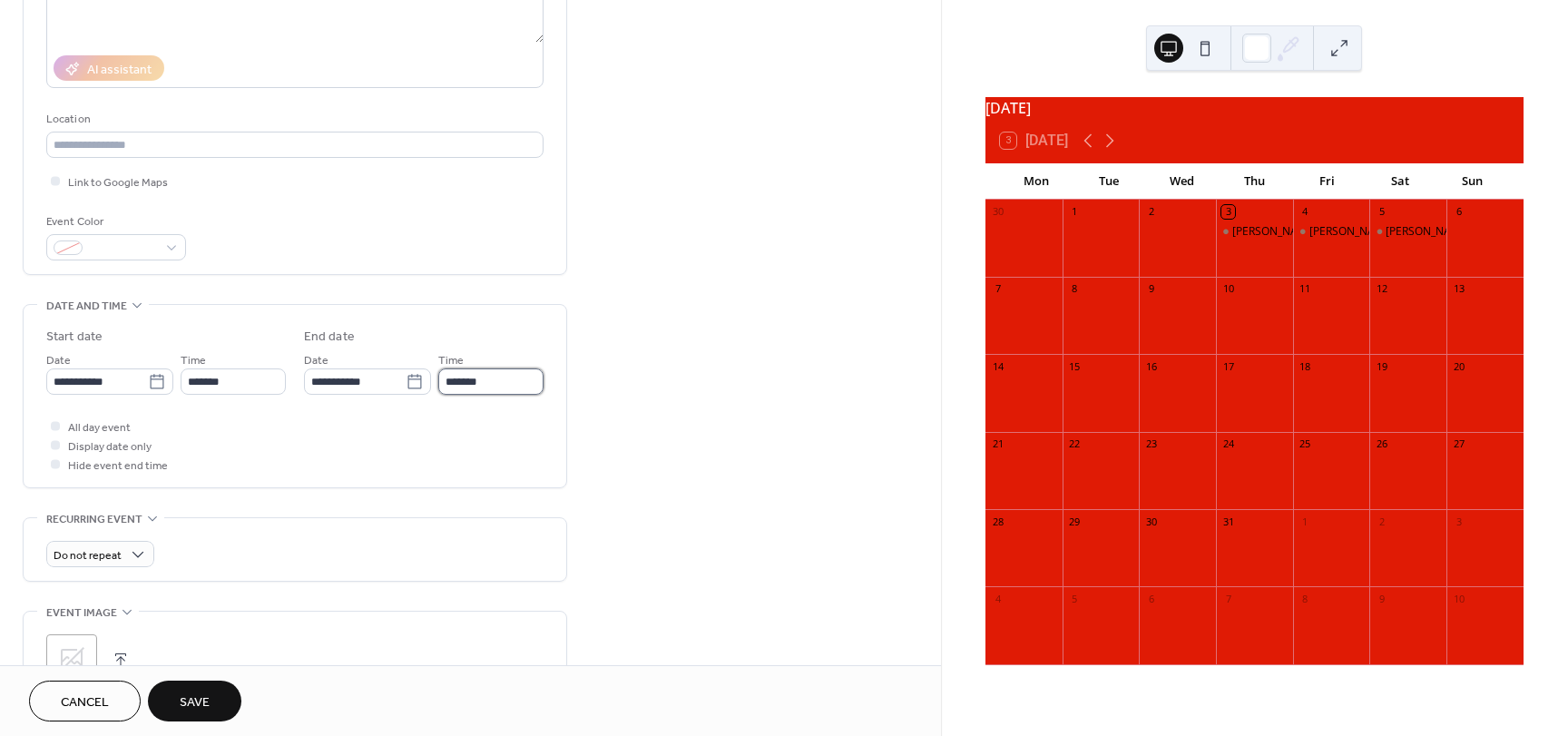 click on "*******" at bounding box center (491, 381) 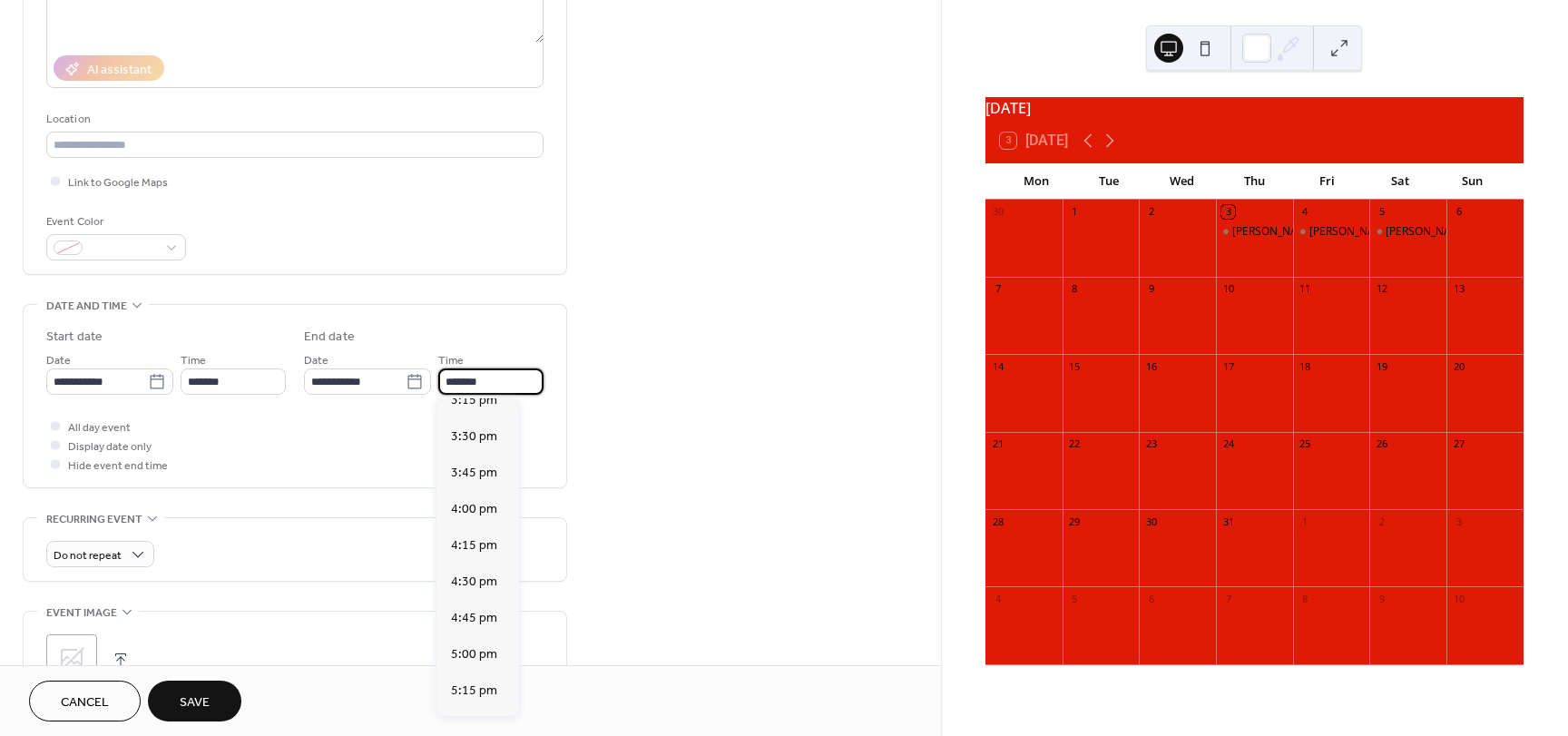 scroll, scrollTop: 308, scrollLeft: 0, axis: vertical 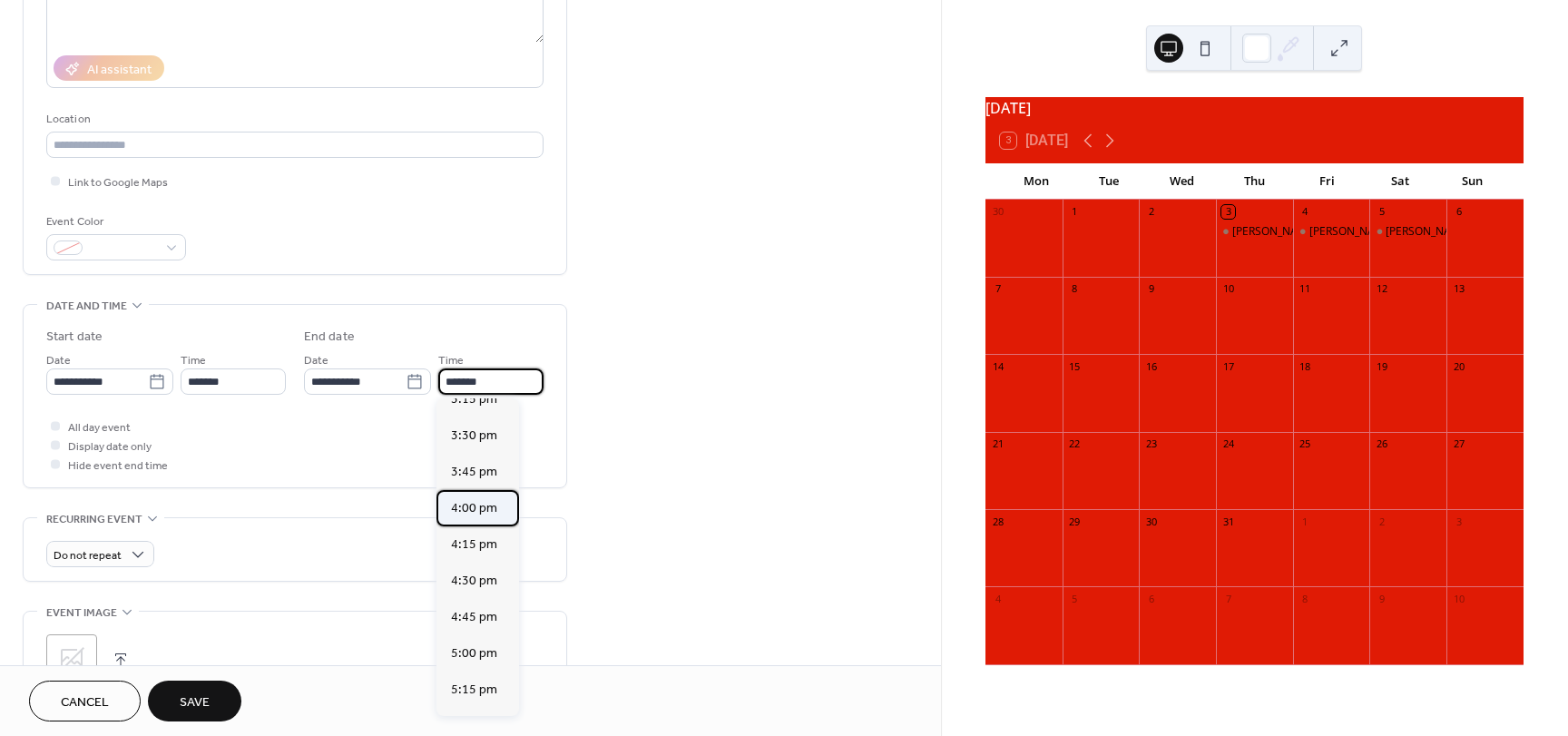 click on "4:00 pm" at bounding box center (474, 508) 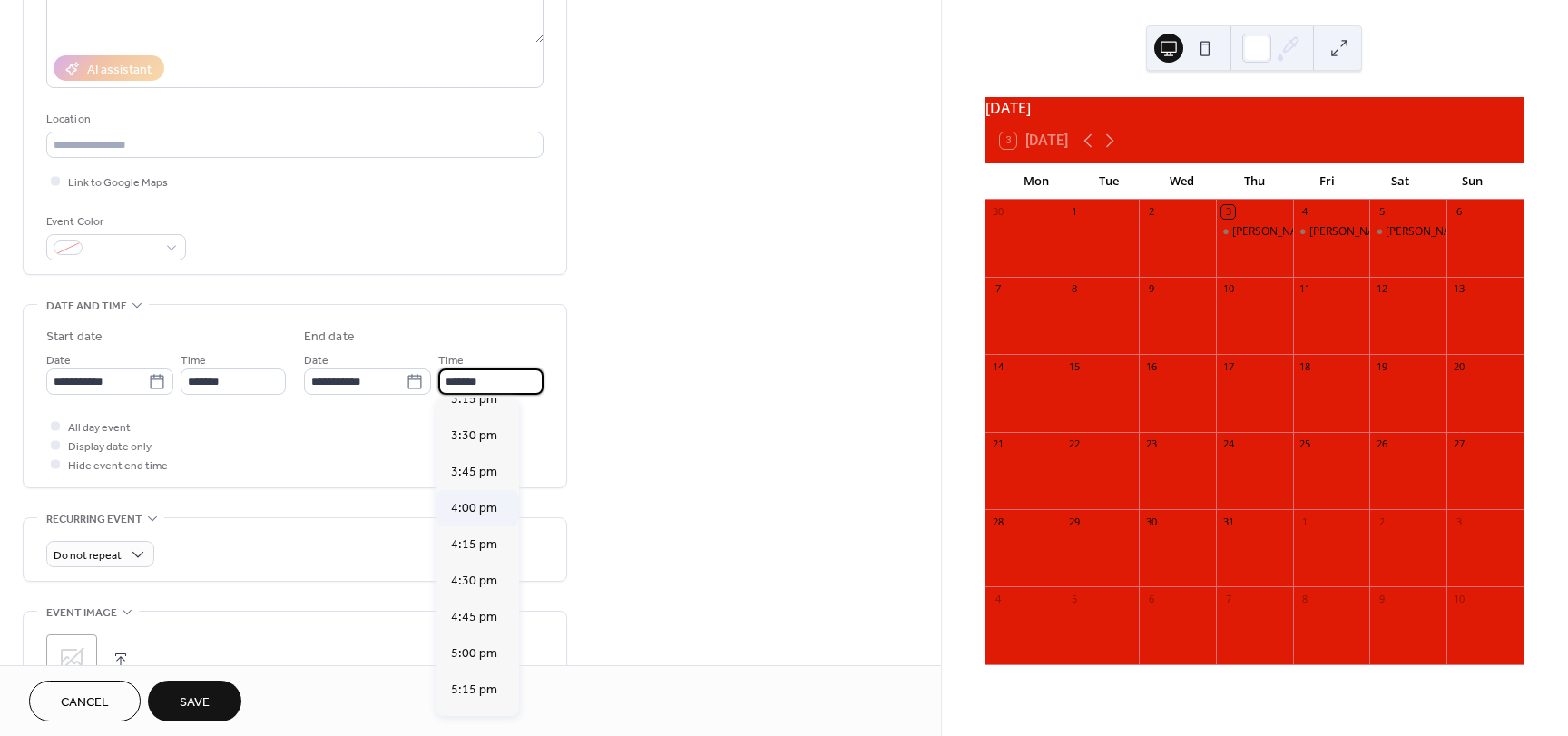 type on "*******" 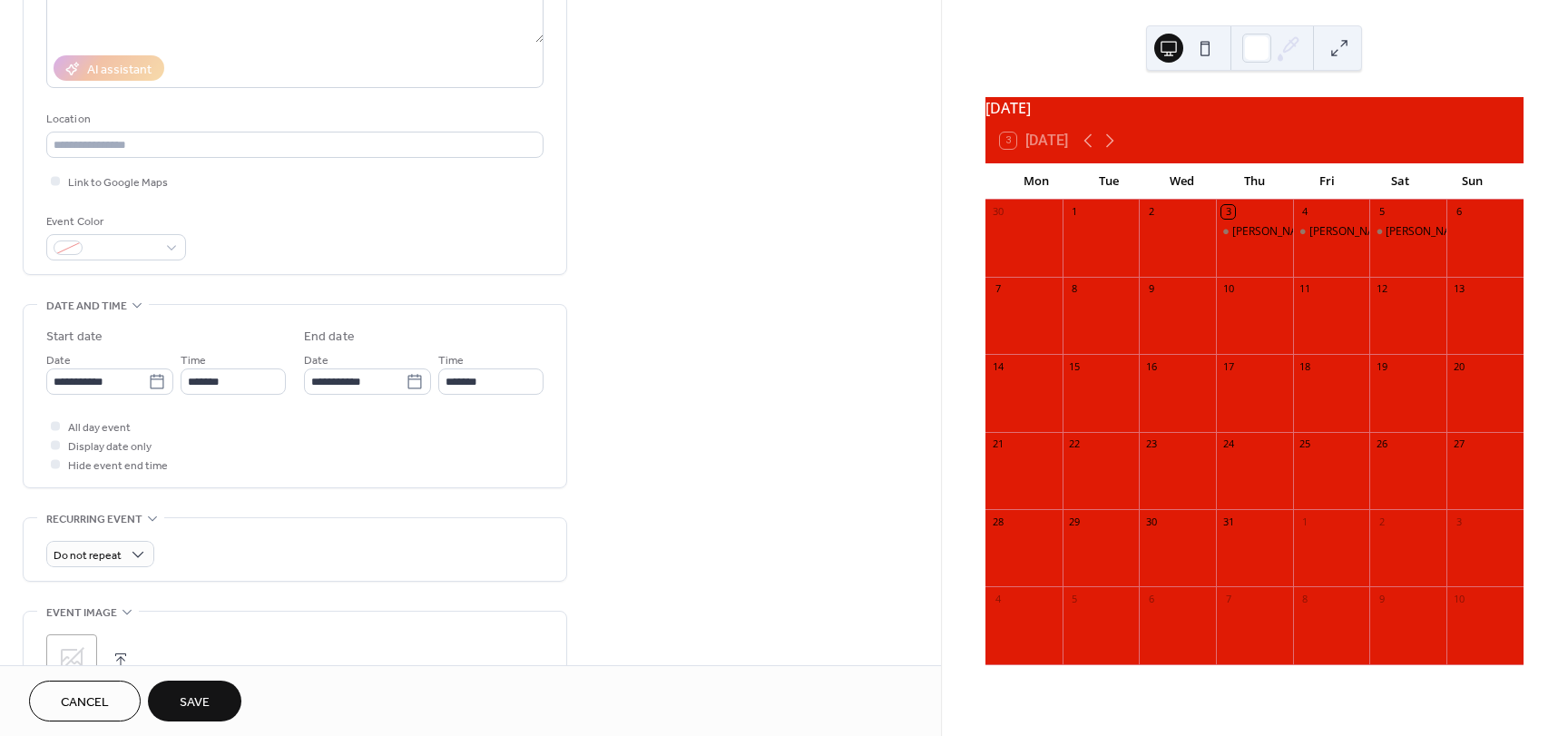click on "Save" at bounding box center [194, 702] 